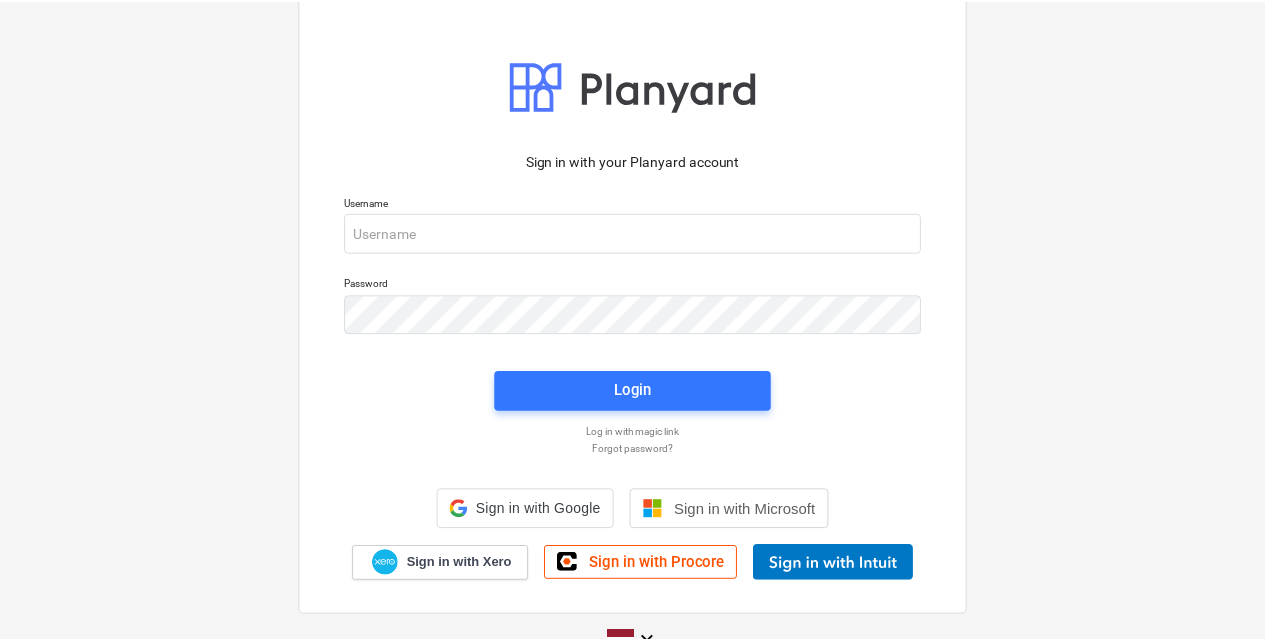 scroll, scrollTop: 0, scrollLeft: 0, axis: both 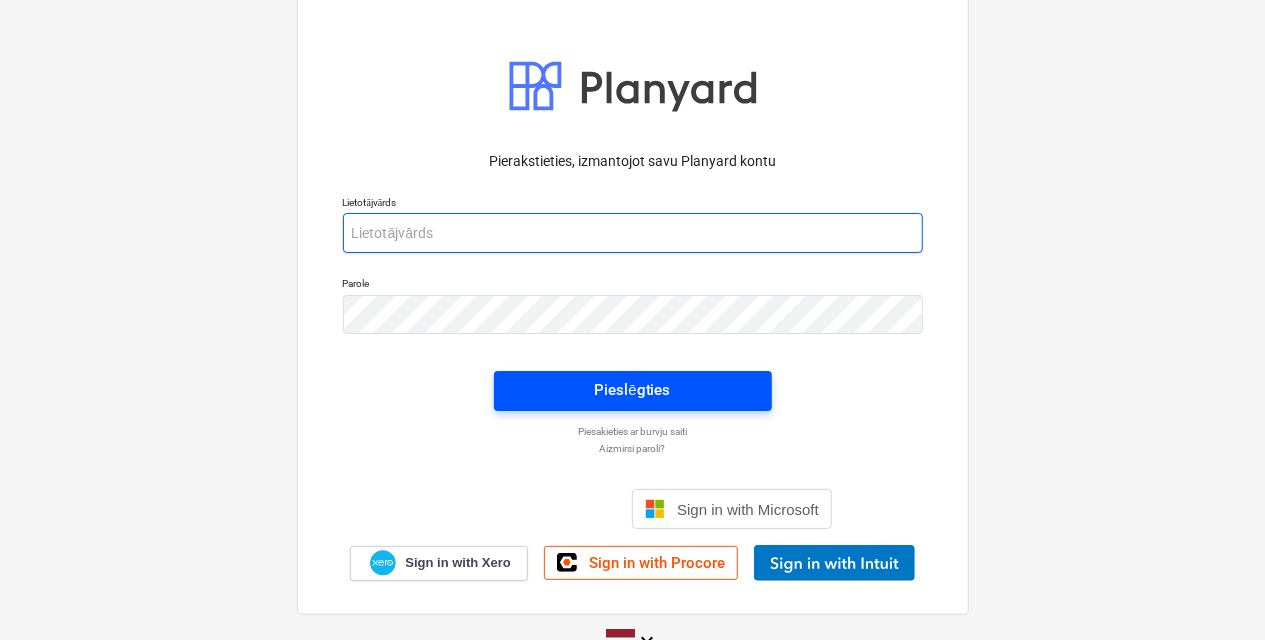 type on "[EMAIL_ADDRESS][DOMAIN_NAME]" 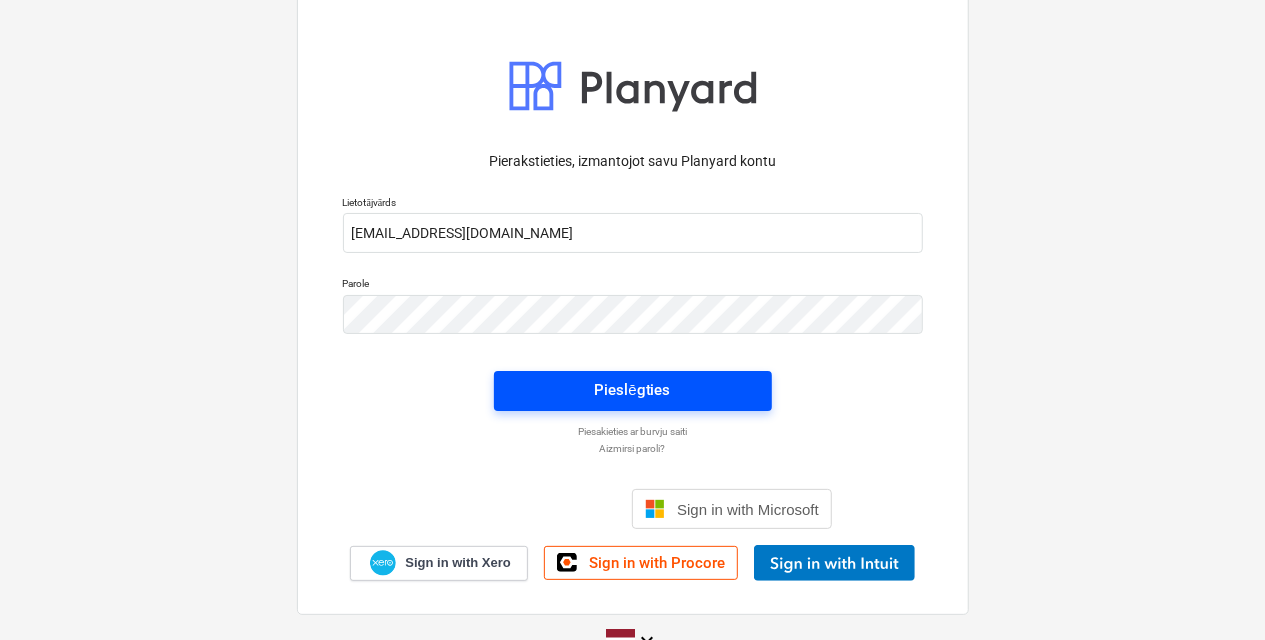click on "Pieslēgties" at bounding box center [632, 390] 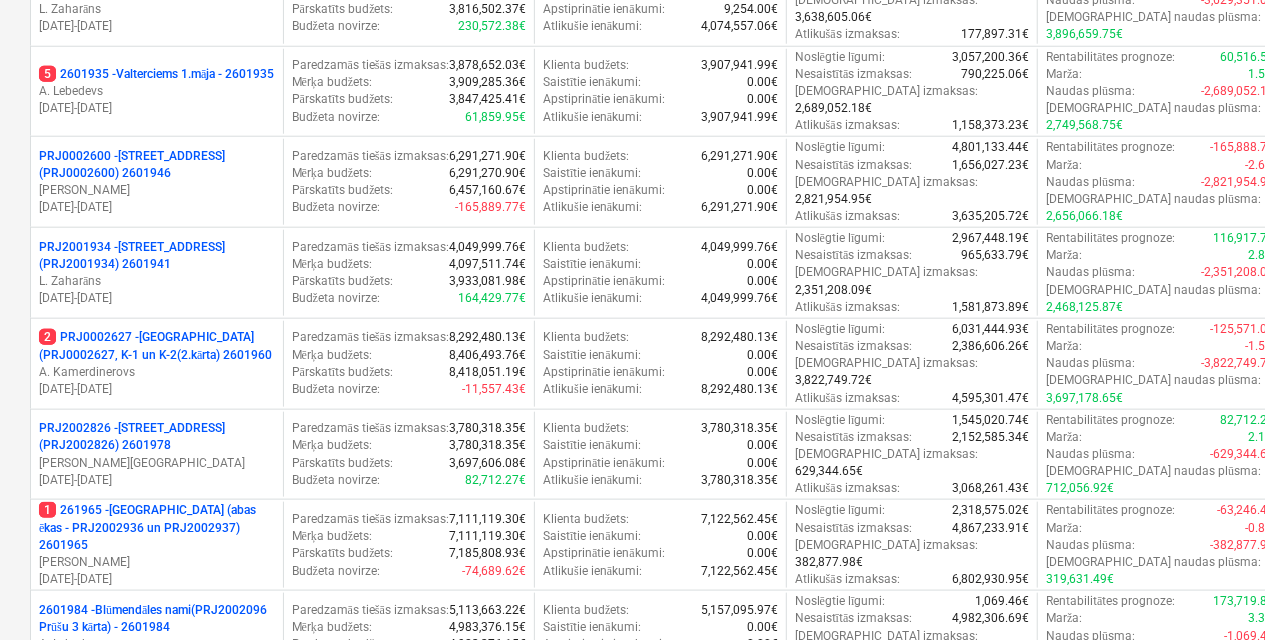 scroll, scrollTop: 942, scrollLeft: 0, axis: vertical 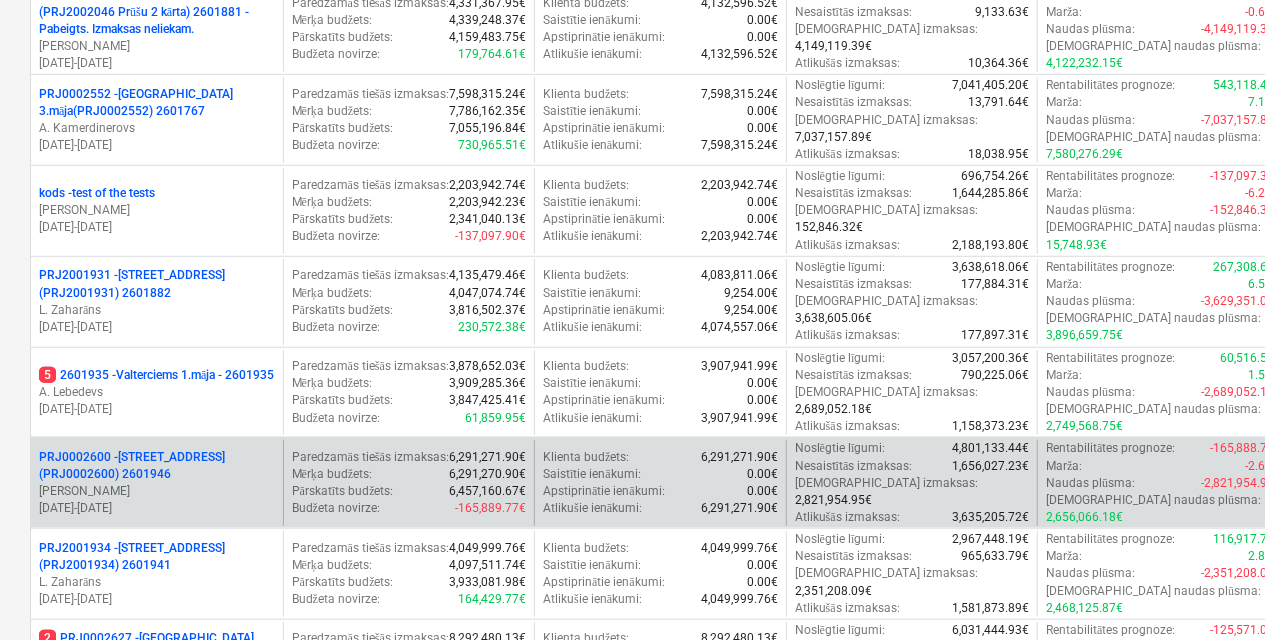 click on "PRJ0002600 -  [STREET_ADDRESS](PRJ0002600) 2601946" at bounding box center [157, 466] 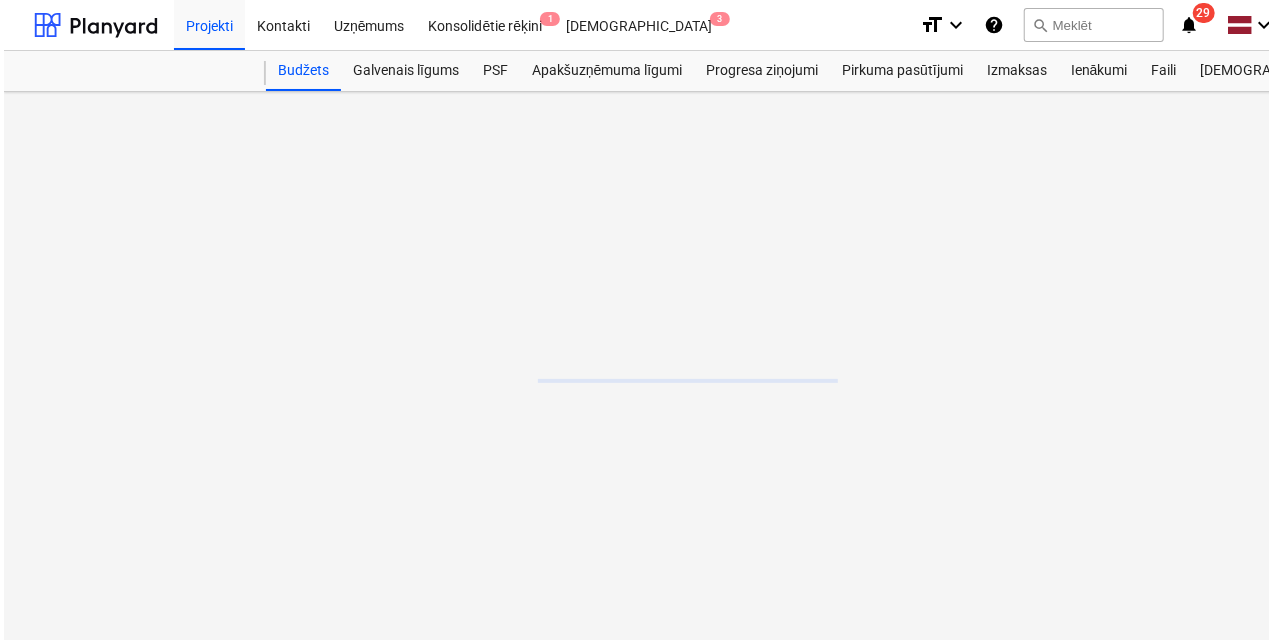 scroll, scrollTop: 0, scrollLeft: 0, axis: both 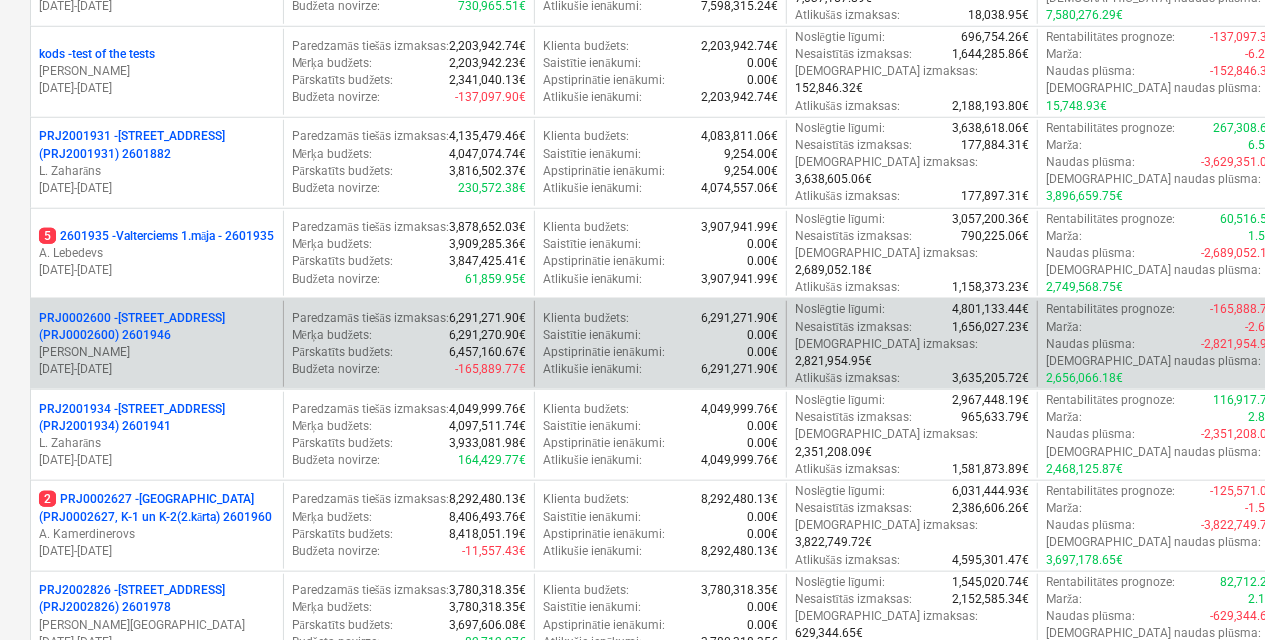 click on "PRJ0002600 -  [STREET_ADDRESS](PRJ0002600) 2601946" at bounding box center [157, 327] 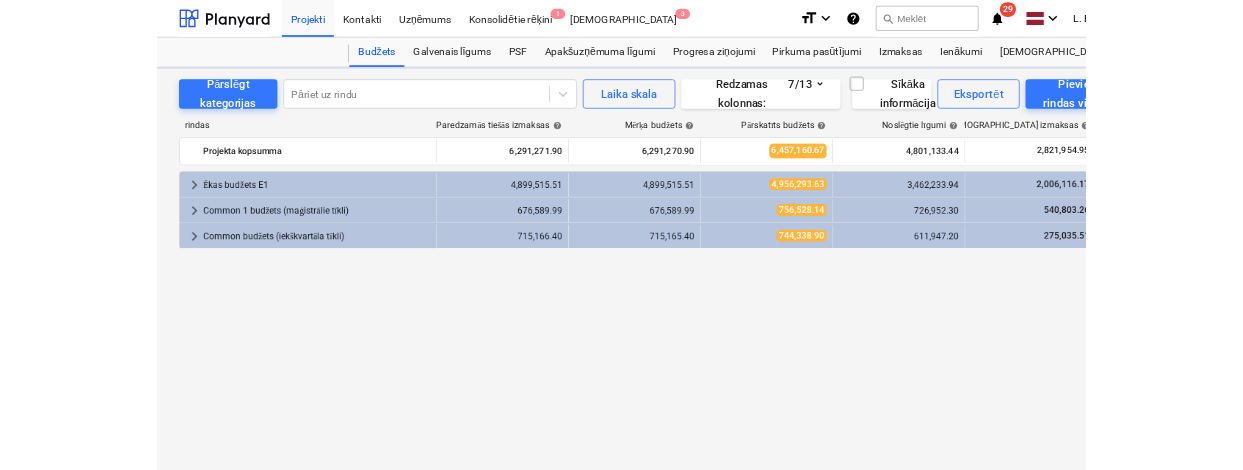 scroll, scrollTop: 0, scrollLeft: 0, axis: both 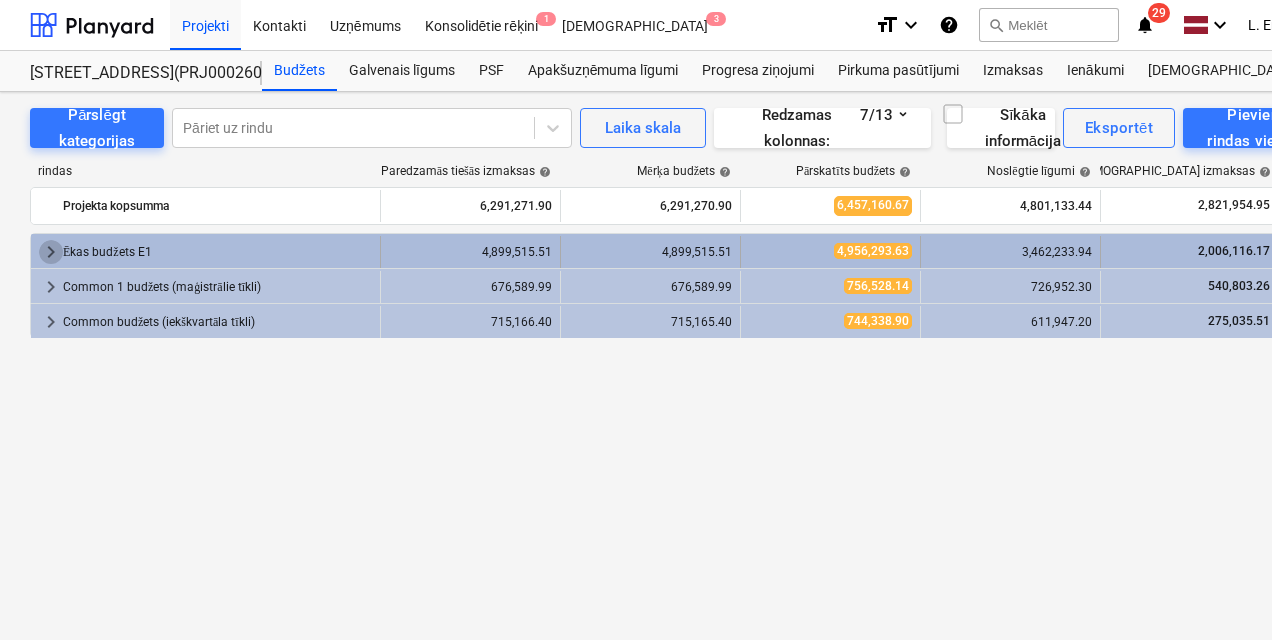 click on "keyboard_arrow_right" at bounding box center (51, 252) 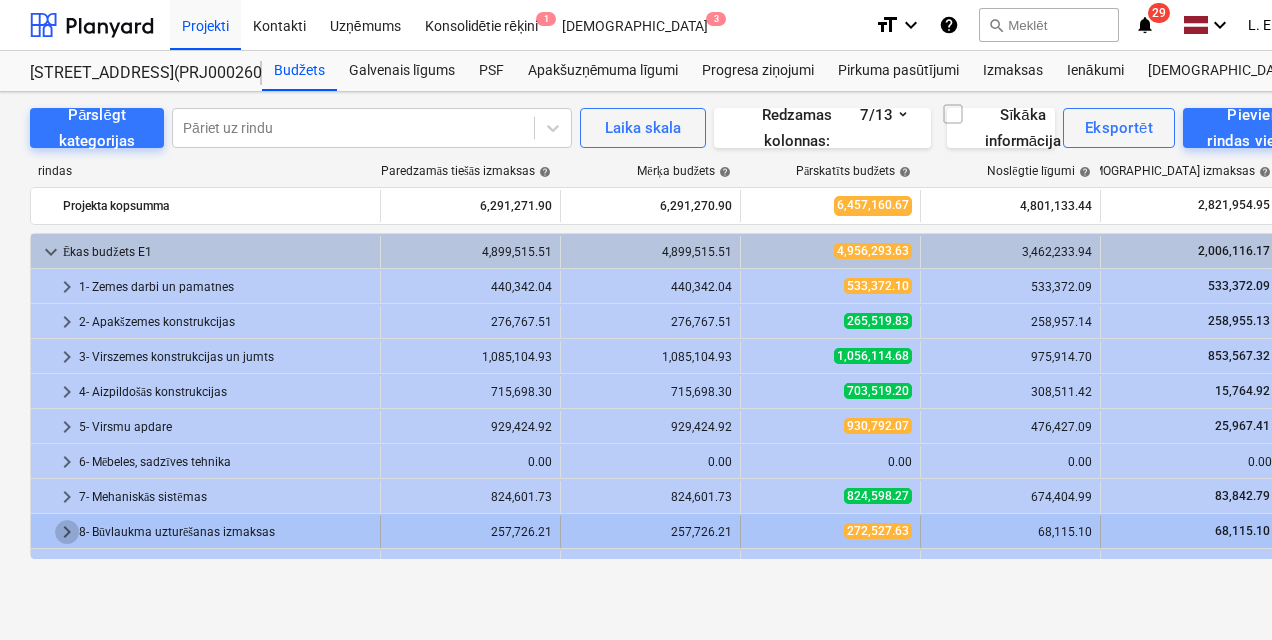 click on "keyboard_arrow_right" at bounding box center [67, 532] 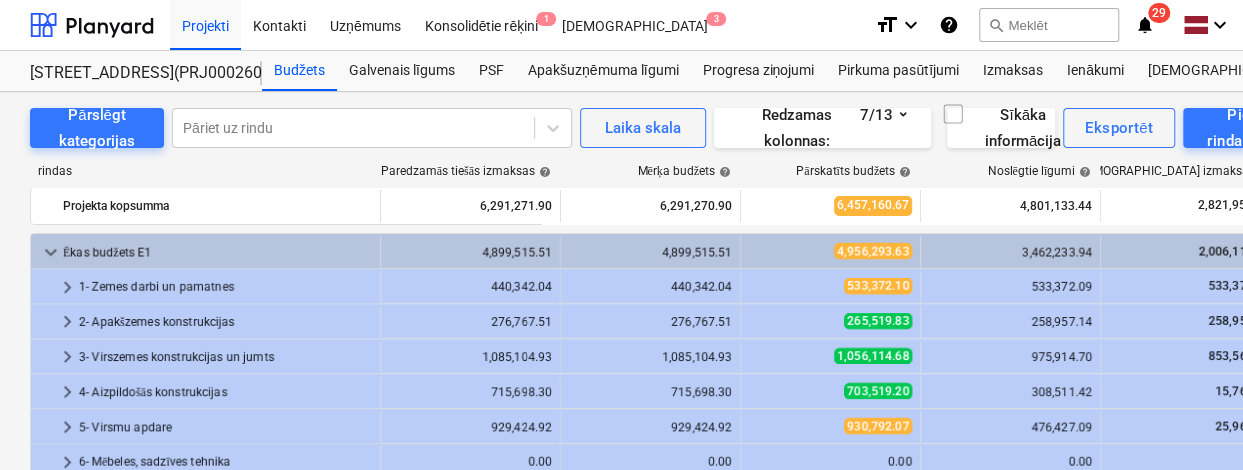 scroll, scrollTop: 84, scrollLeft: 0, axis: vertical 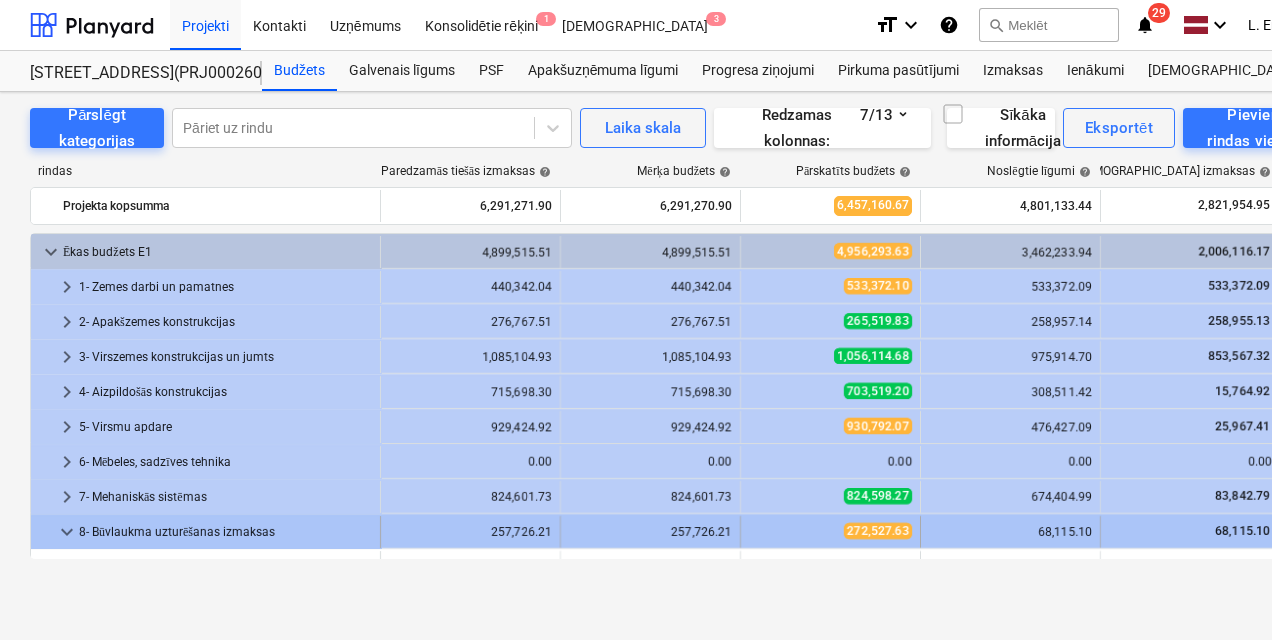 click on "keyboard_arrow_down" at bounding box center (67, 532) 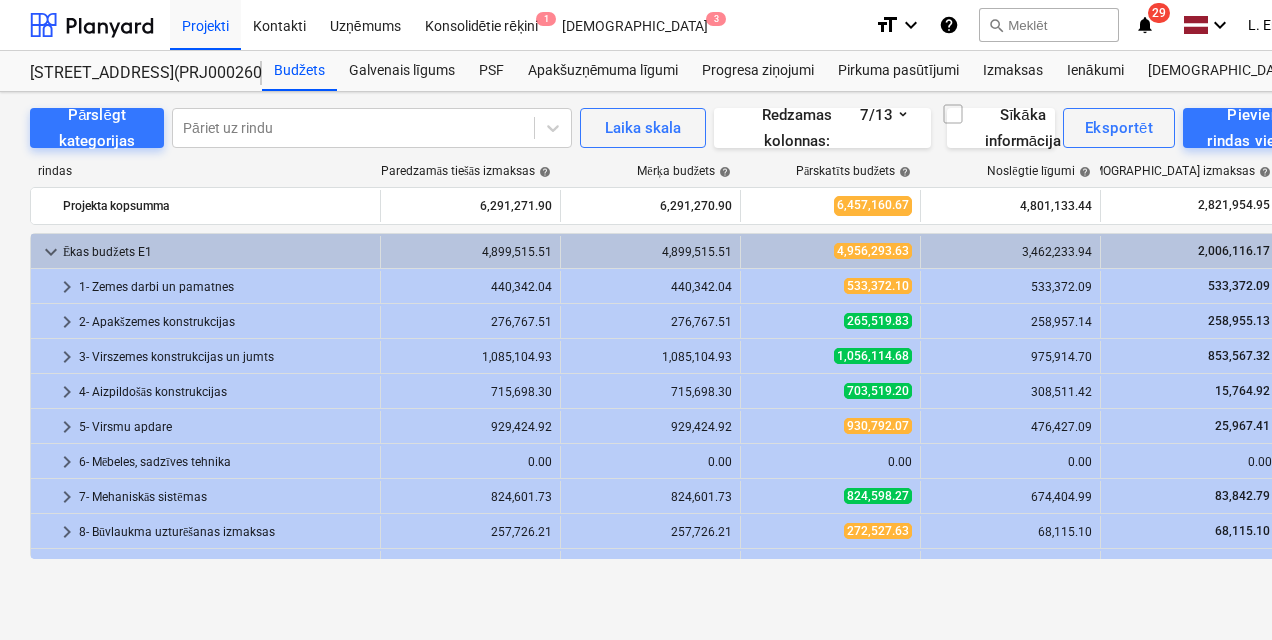 click on "keyboard_arrow_right" at bounding box center (67, 532) 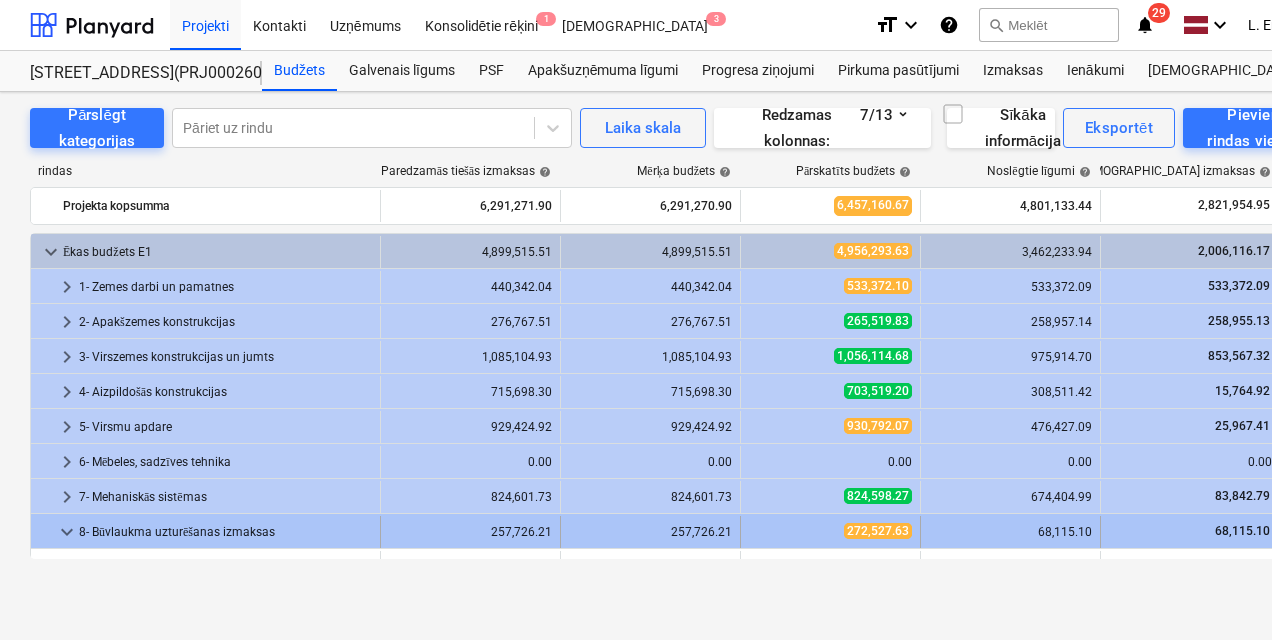 click on "8- Būvlaukma uzturēšanas izmaksas" at bounding box center (225, 532) 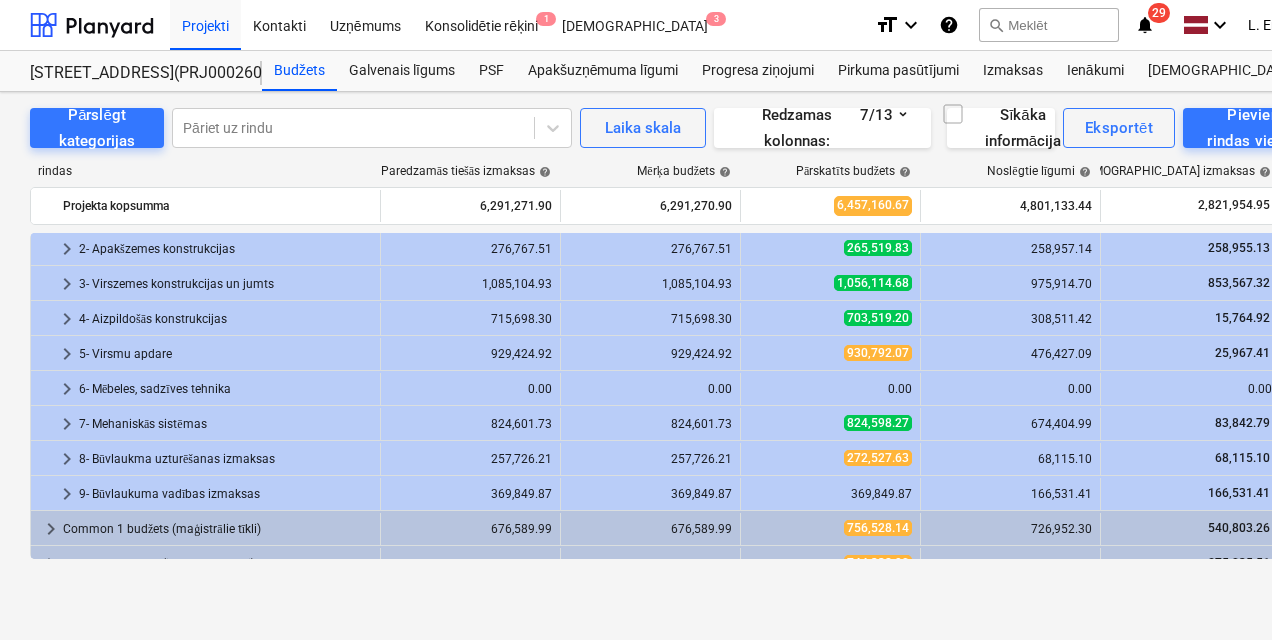 scroll, scrollTop: 94, scrollLeft: 0, axis: vertical 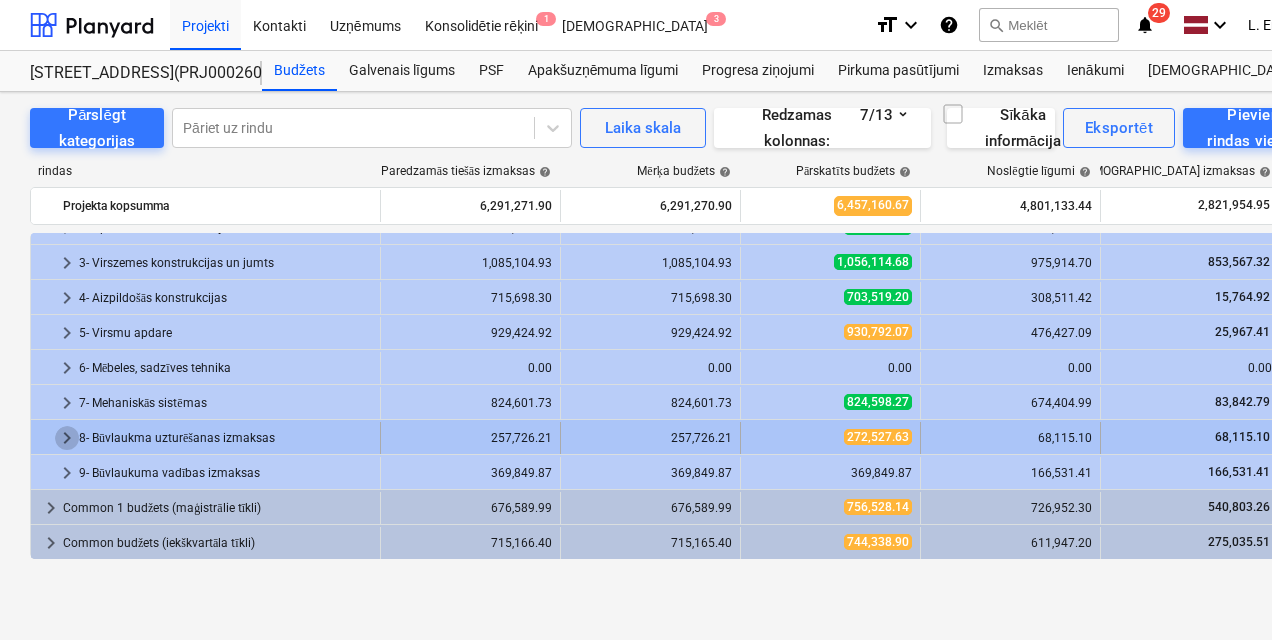 click on "keyboard_arrow_right" at bounding box center (67, 438) 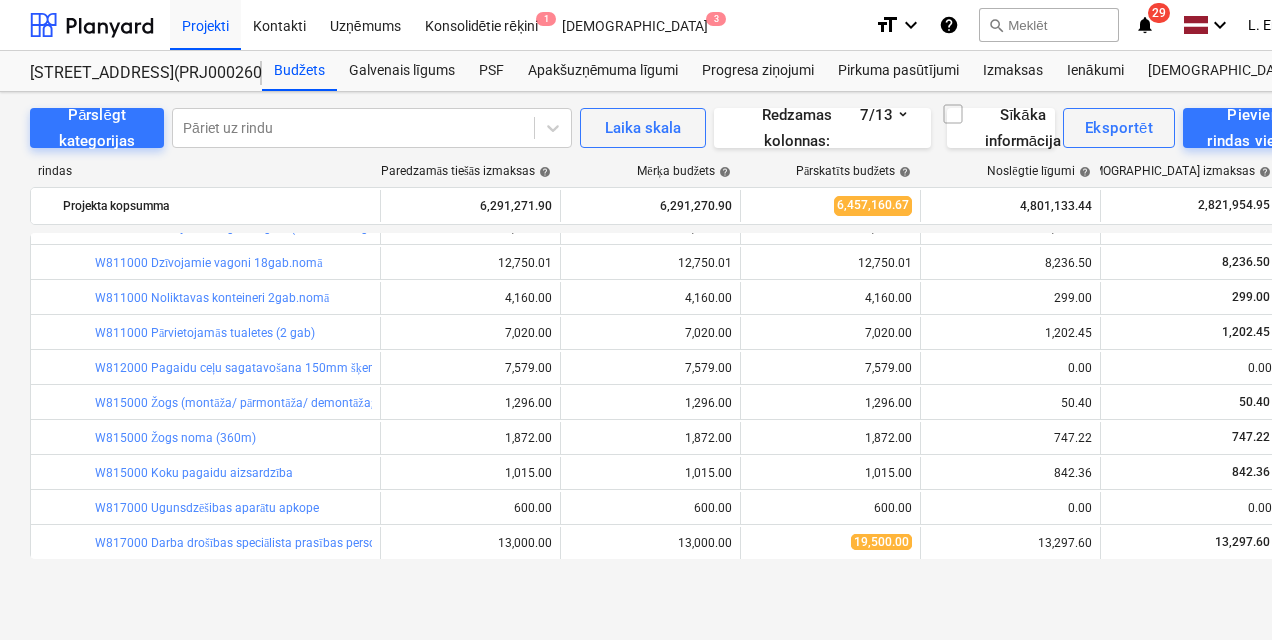 scroll, scrollTop: 334, scrollLeft: 0, axis: vertical 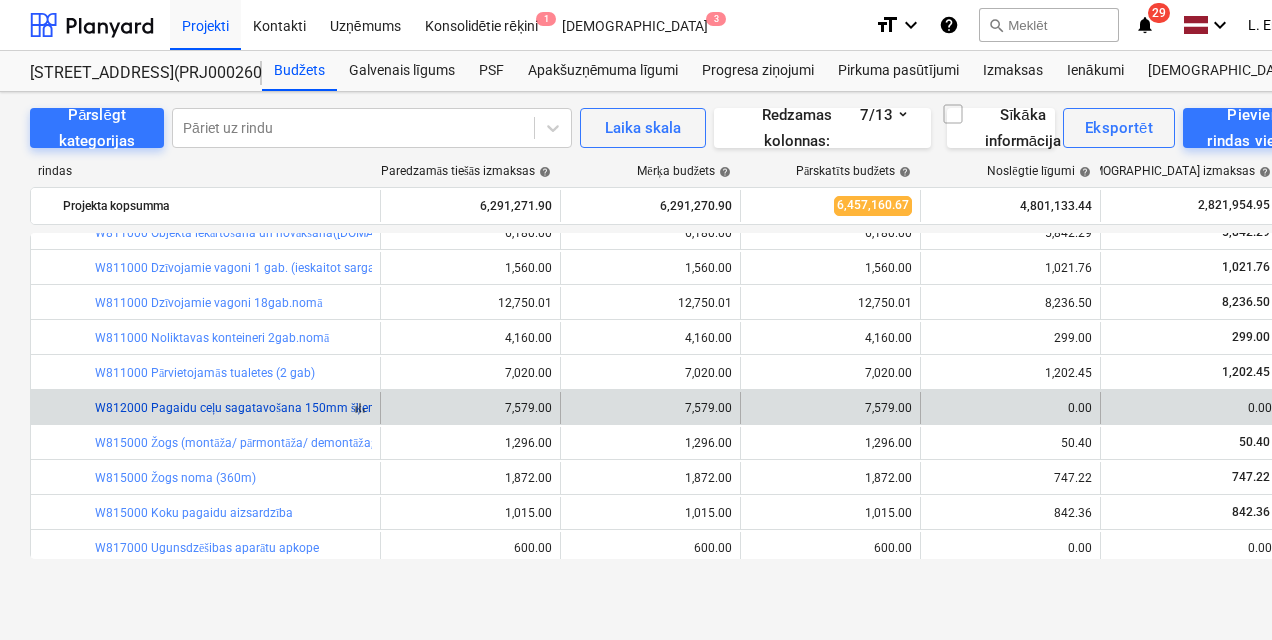 click on "W812000 Pagaidu ceļu sagatavošana 150mm šķembas no būvgružu pārstrādes + geotekstīls" at bounding box center [346, 408] 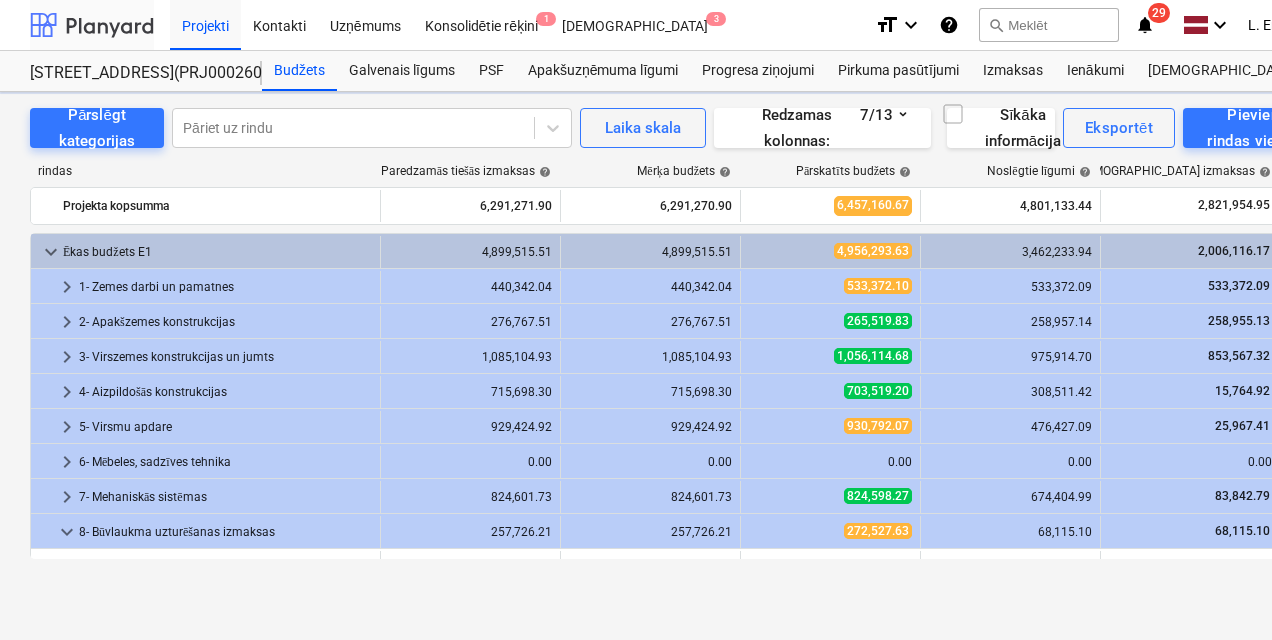 scroll, scrollTop: 334, scrollLeft: 0, axis: vertical 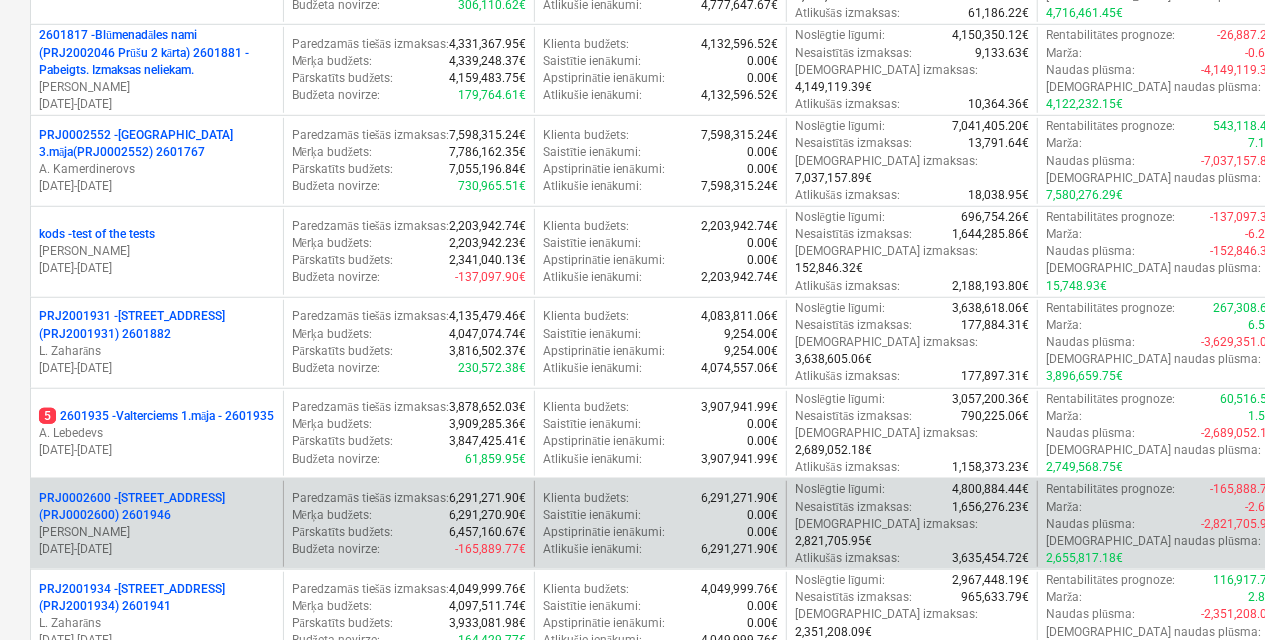 click on "PRJ0002600 -  [STREET_ADDRESS](PRJ0002600) 2601946" at bounding box center [157, 507] 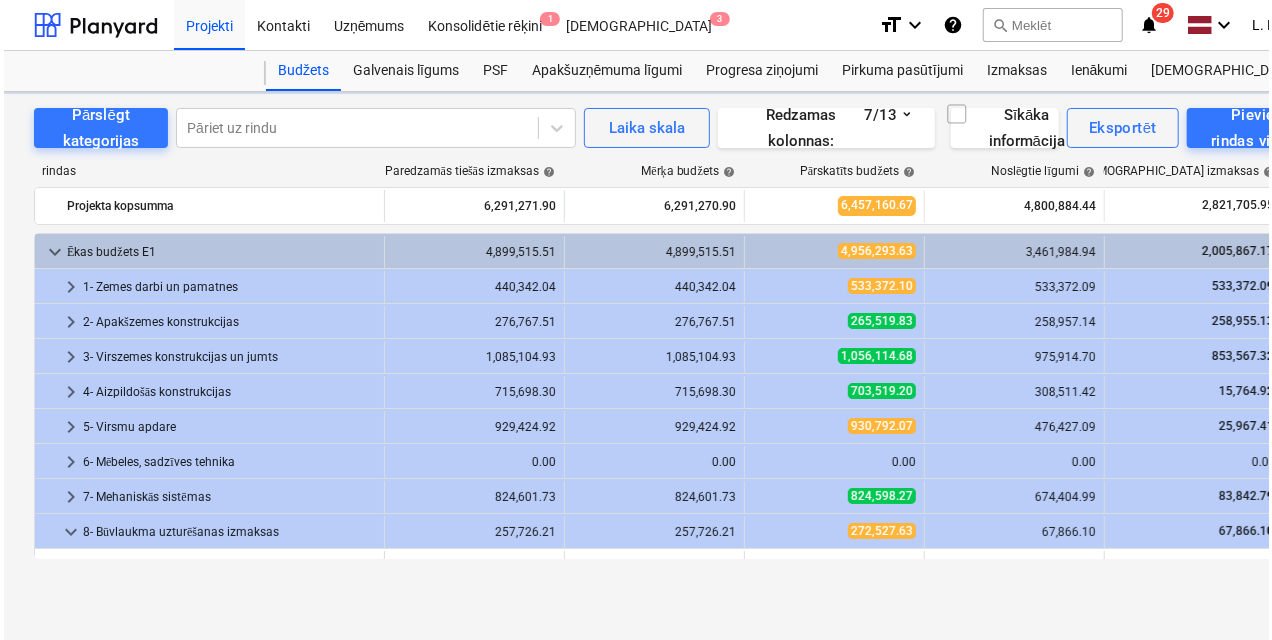 scroll, scrollTop: 0, scrollLeft: 0, axis: both 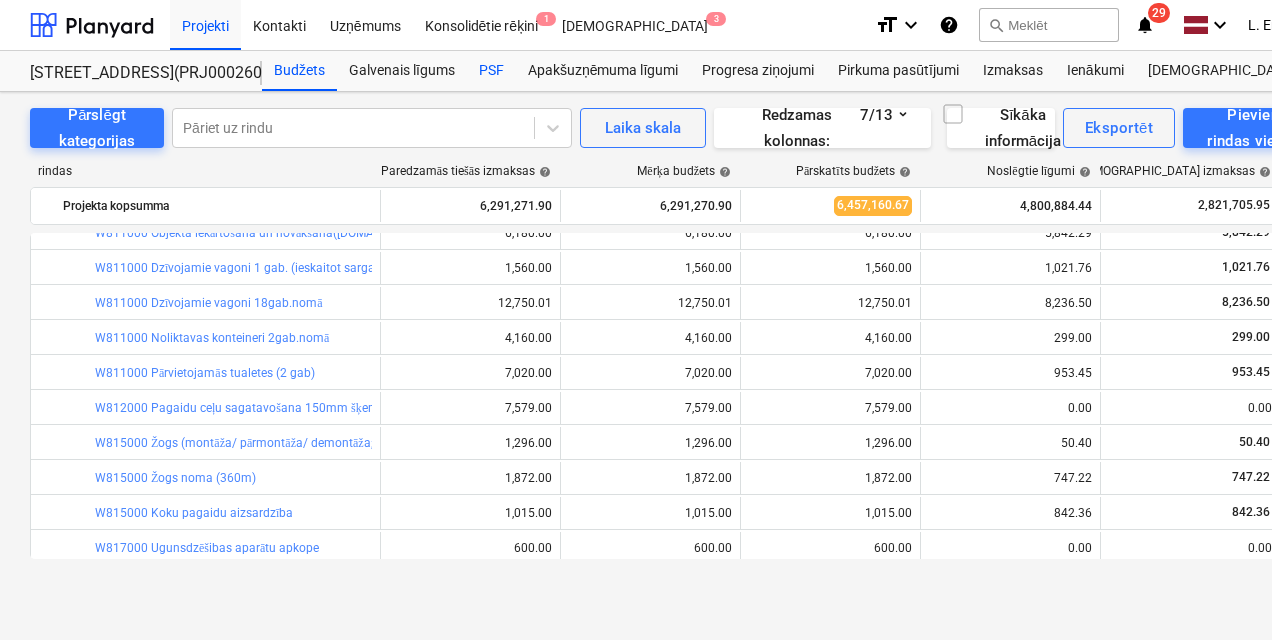 click on "PSF" at bounding box center [491, 71] 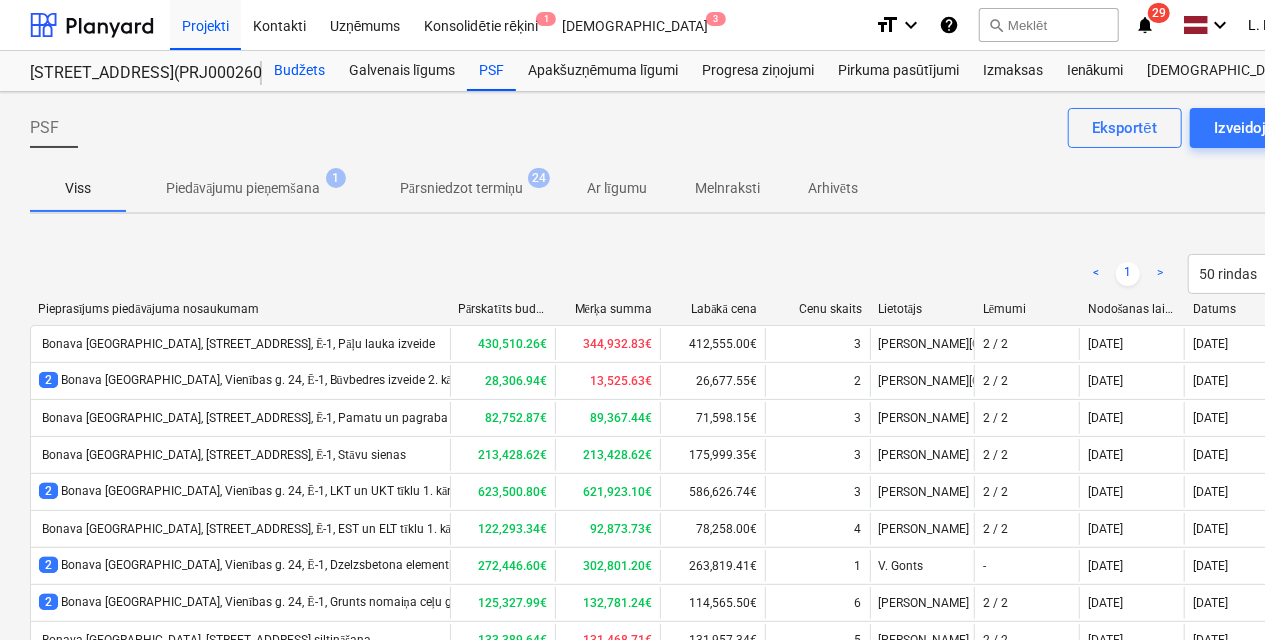 click on "Budžets" at bounding box center (299, 71) 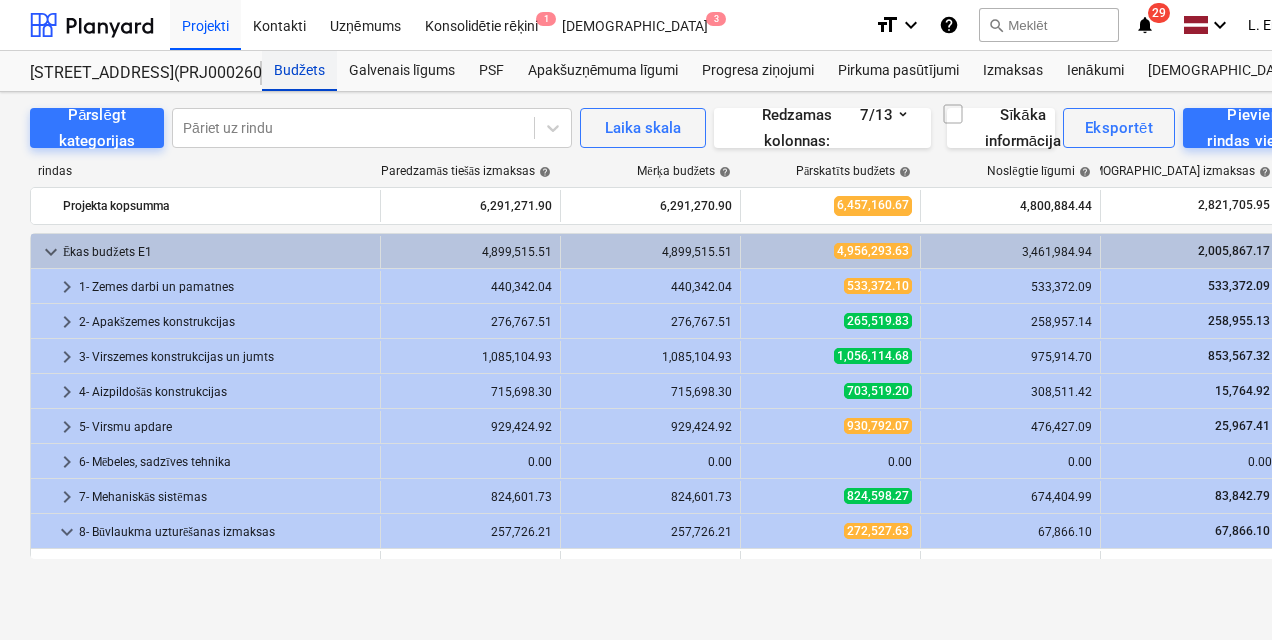 scroll, scrollTop: 334, scrollLeft: 0, axis: vertical 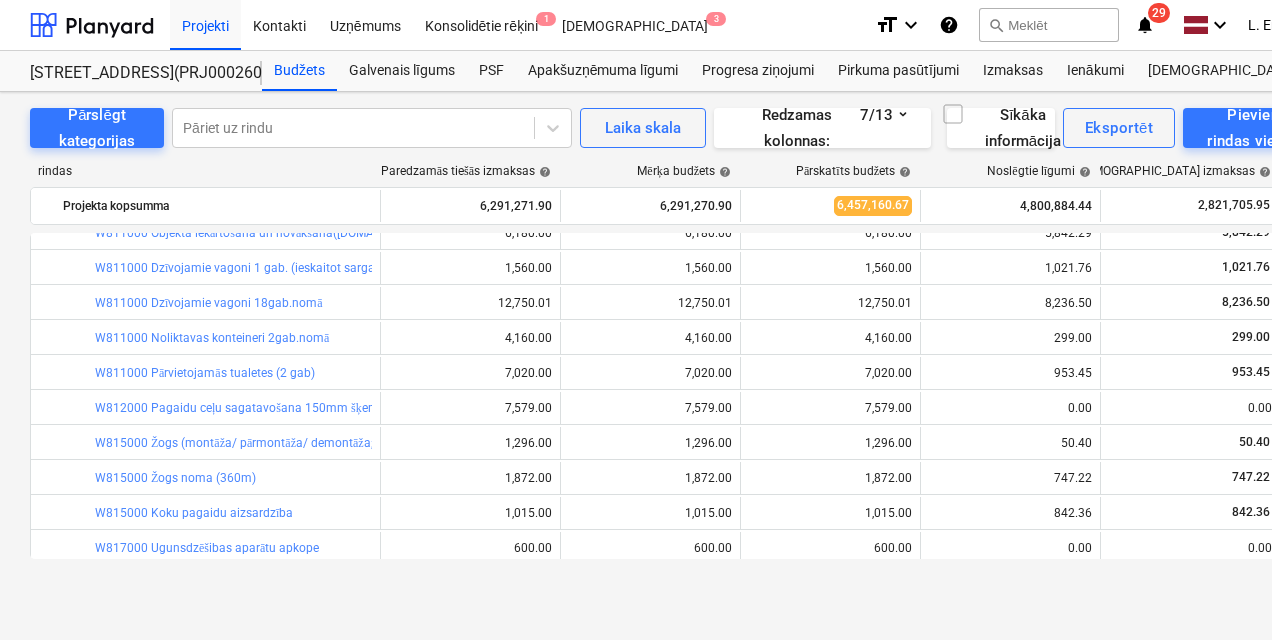 click on "Pārslēgt kategorijas Pāriet uz rindu Laika skala Redzamas kolonnas :   7/13 Sīkāka informācija Eksportēt Pievienot rindas vienumu rindas Paredzamās tiešās izmaksas help Mērķa budžets help Pārskatīts budžets help Noslēgtie līgumi help Apstiprinātas izmaksas help Budžeta atlikums help Budžeta novirze help Projekta kopsumma 6,291,271.90 6,291,270.90 6,457,160.67 4,800,884.44 2,821,705.95 1,656,276.23 -165,889.77 more_vert keyboard_arrow_down  Ēkas budžets E1 4,899,515.51 4,899,515.51 4,956,293.63 3,461,984.94 2,005,867.17 1,494,308.69 -56,778.12 more_vert keyboard_arrow_right  1- Zemes darbi un pamatnes 440,342.04 440,342.04 533,372.10 533,372.09 533,372.09 0.00 -93,030.05 more_vert keyboard_arrow_right  2- Apakšzemes konstrukcijas 276,767.51 276,767.51 265,519.83 258,957.14 258,955.13 6,562.69 11,247.69 more_vert keyboard_arrow_right  3- Virszemes konstrukcijas un jumts 1,085,104.93 1,085,104.93 1,056,114.68 975,914.70 853,567.32 80,199.97 28,990.25 more_vert keyboard_arrow_right 0.00" at bounding box center (684, 366) 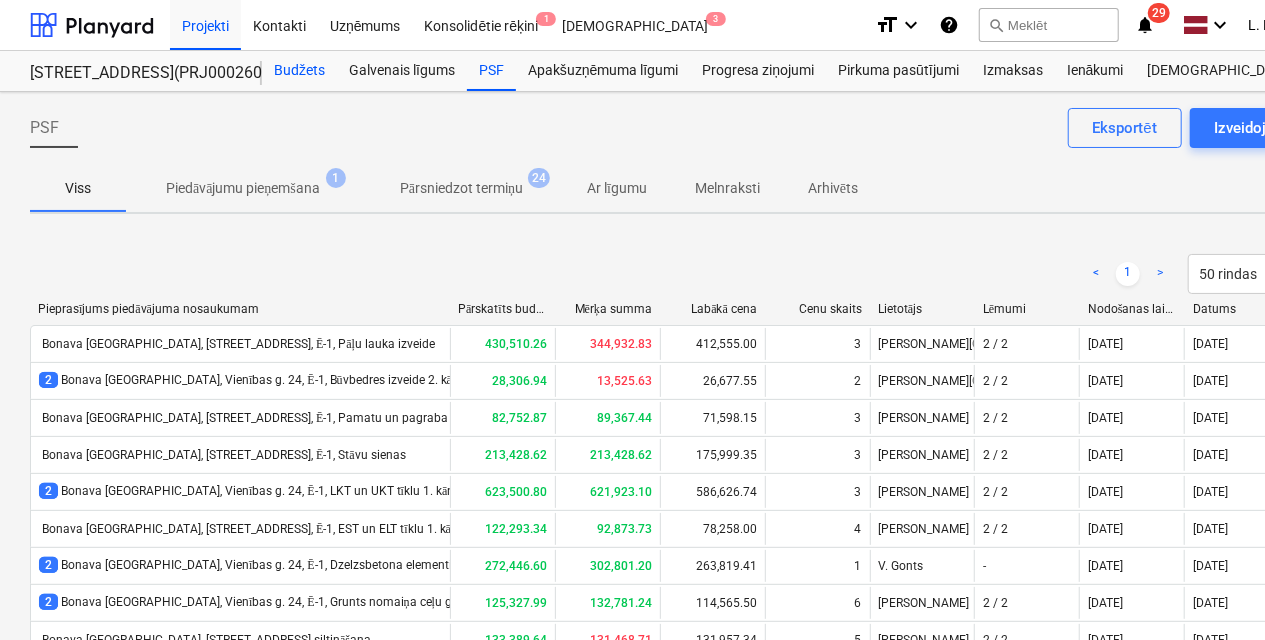 click on "Budžets" at bounding box center (299, 71) 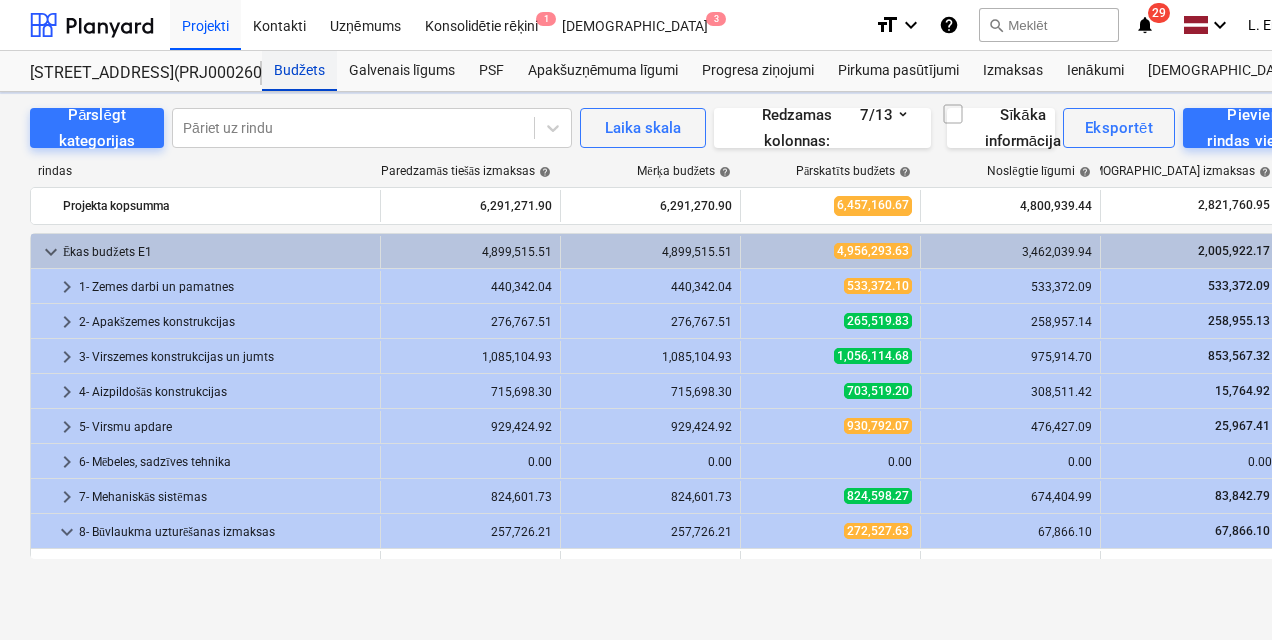 scroll, scrollTop: 334, scrollLeft: 0, axis: vertical 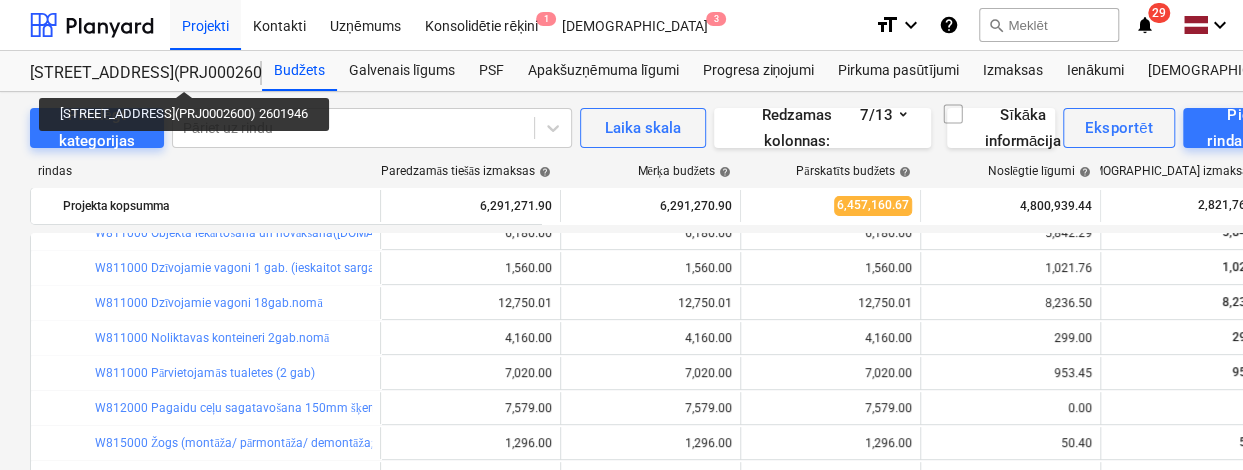 click on "[STREET_ADDRESS](PRJ0002600) 2601946" at bounding box center (134, 73) 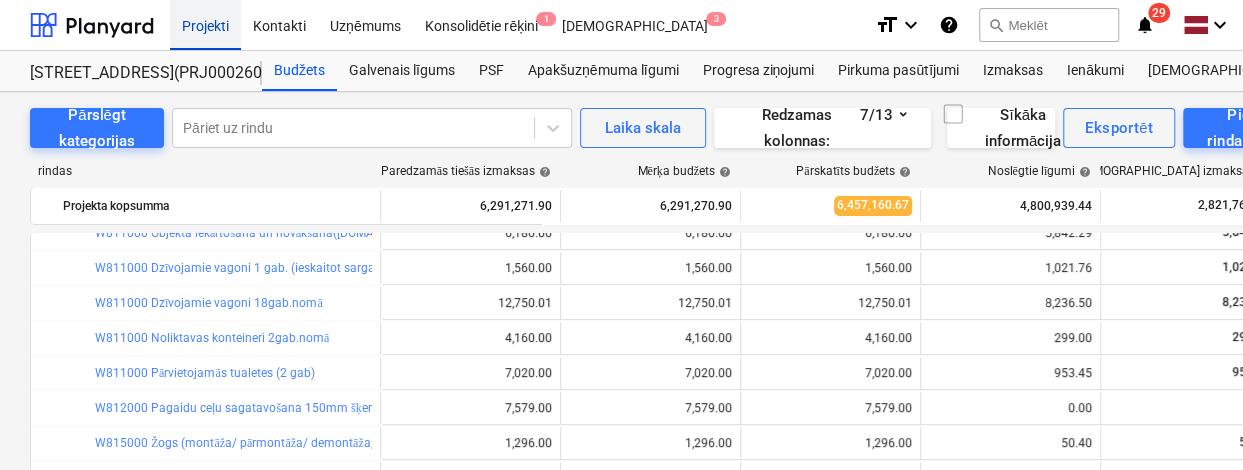 click on "Projekti" at bounding box center [205, 24] 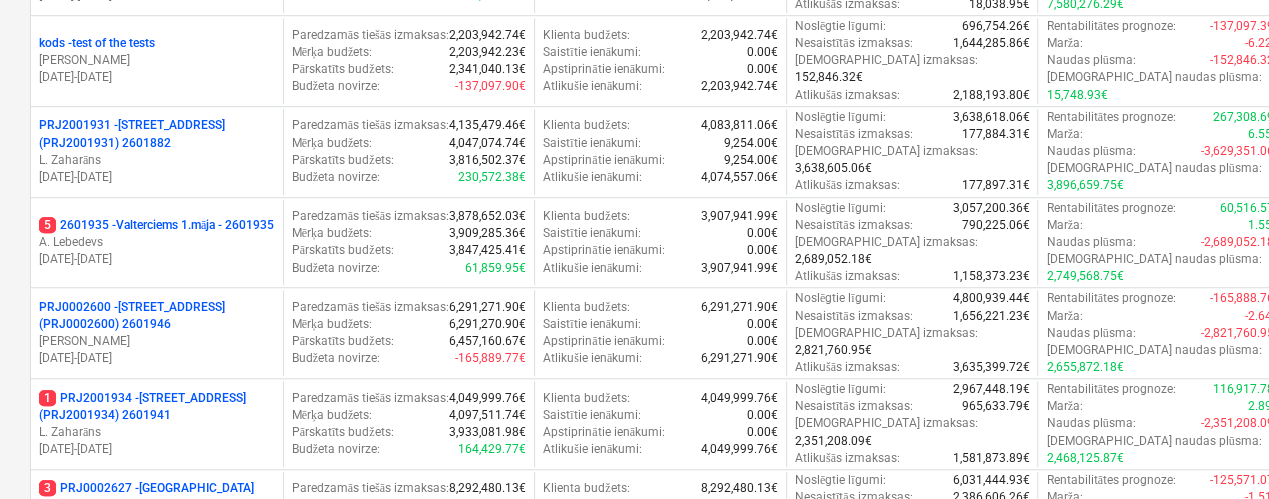 scroll, scrollTop: 764, scrollLeft: 0, axis: vertical 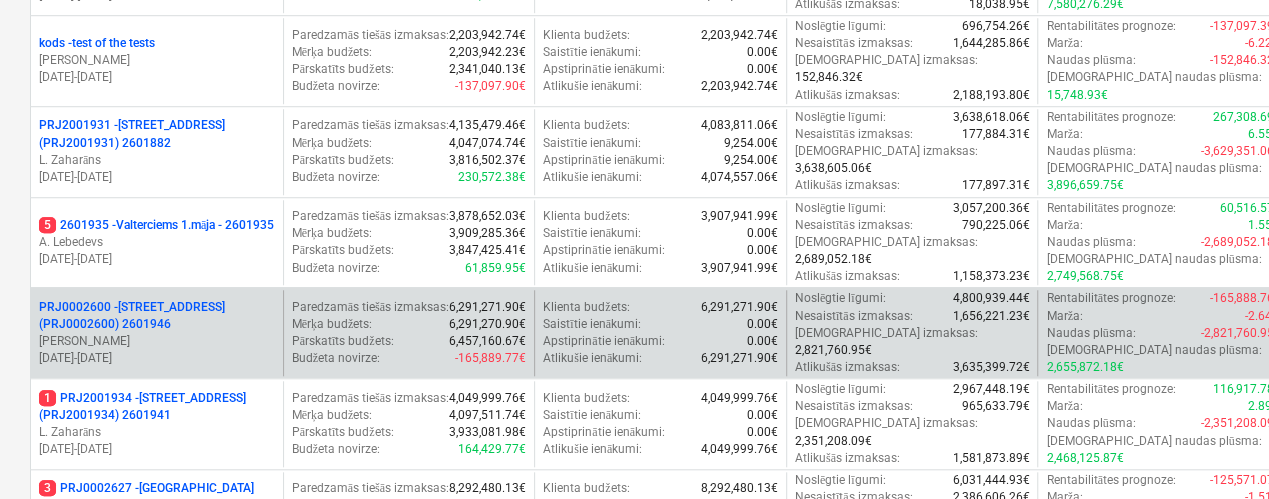 click on "PRJ0002600 -  [STREET_ADDRESS](PRJ0002600) 2601946" at bounding box center [157, 316] 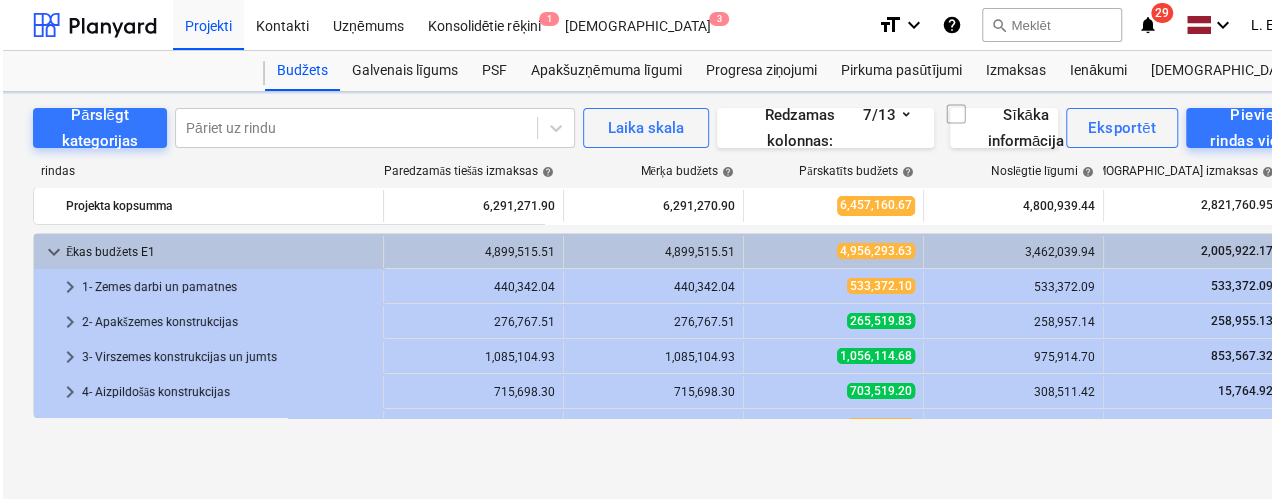 scroll, scrollTop: 0, scrollLeft: 0, axis: both 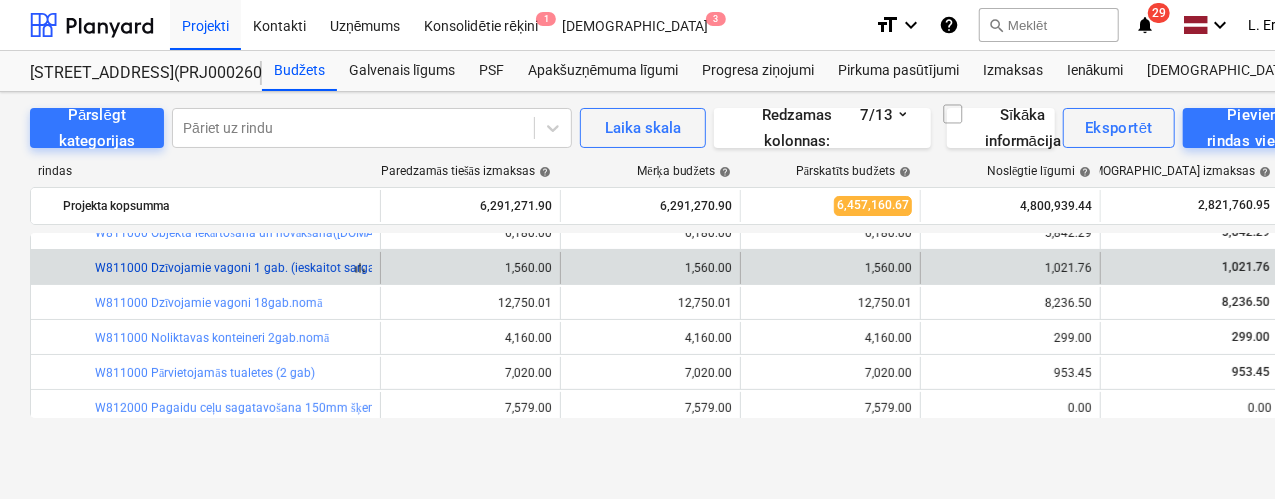 click on "W811000 Dzīvojamie vagoni 1 gab. (ieskaitot sarga) kodē grāmatvedība" at bounding box center (290, 268) 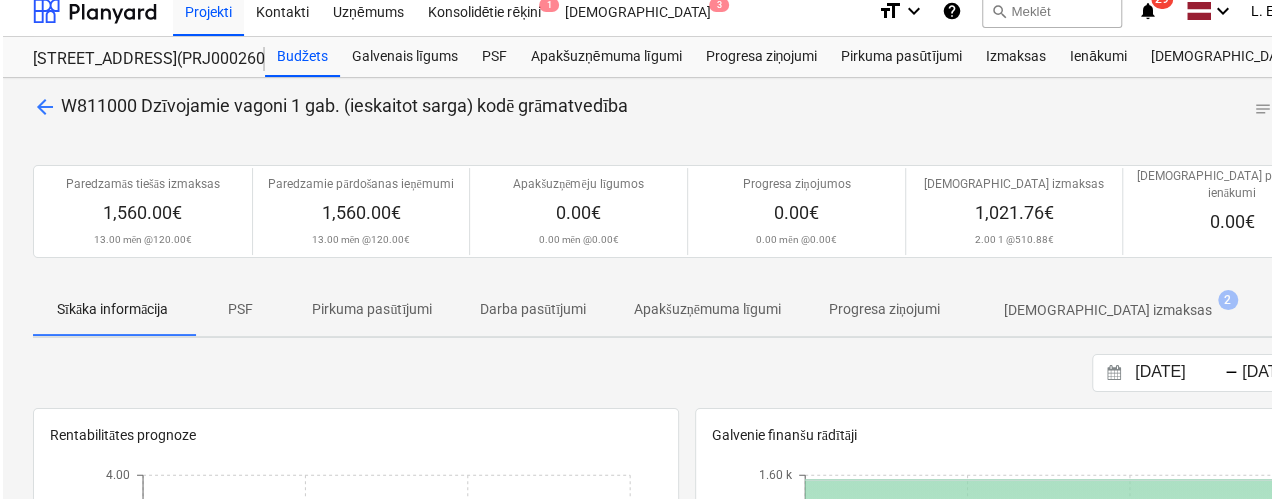 scroll, scrollTop: 0, scrollLeft: 0, axis: both 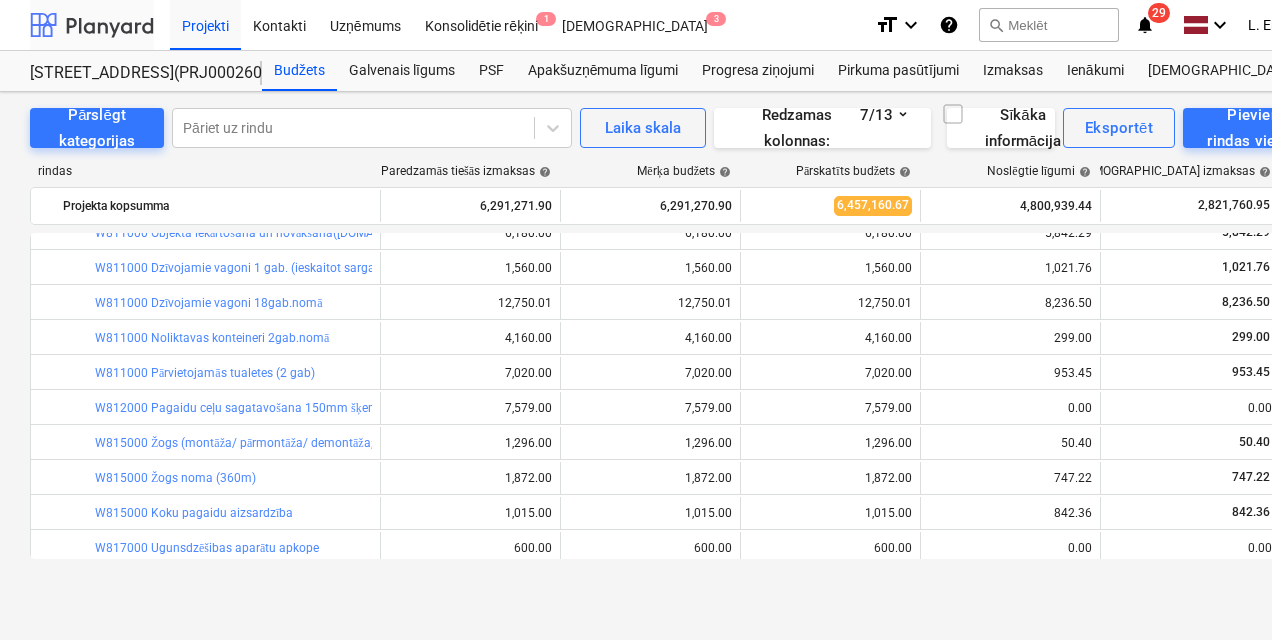 click at bounding box center [92, 25] 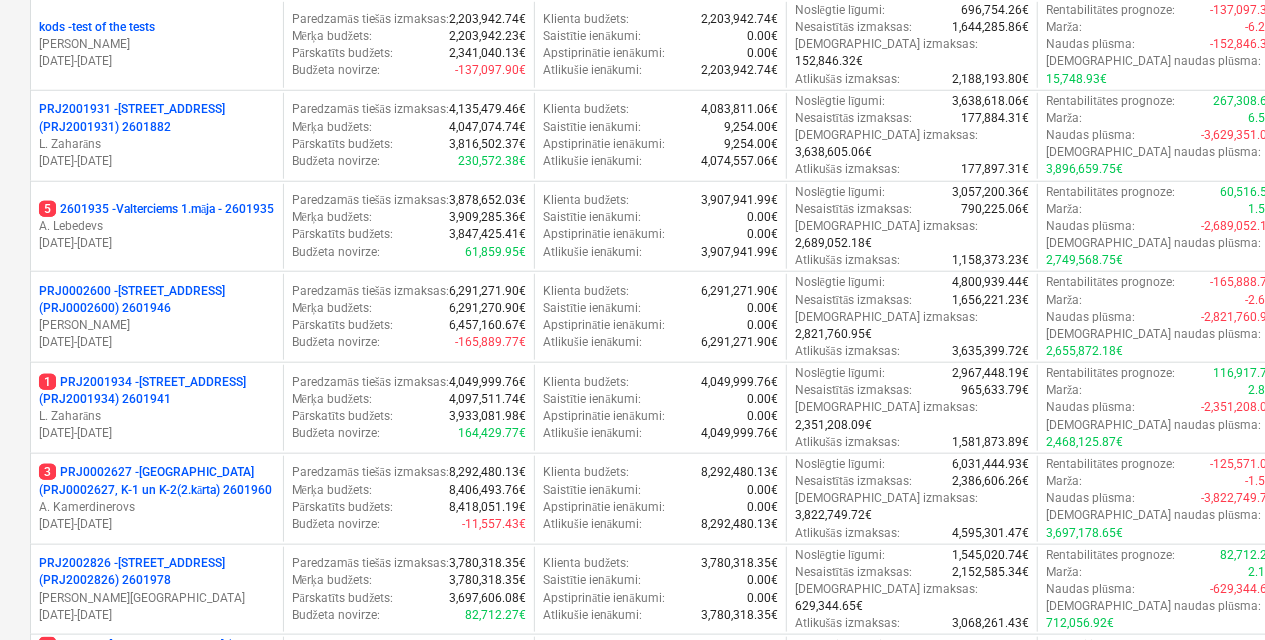 scroll, scrollTop: 975, scrollLeft: 0, axis: vertical 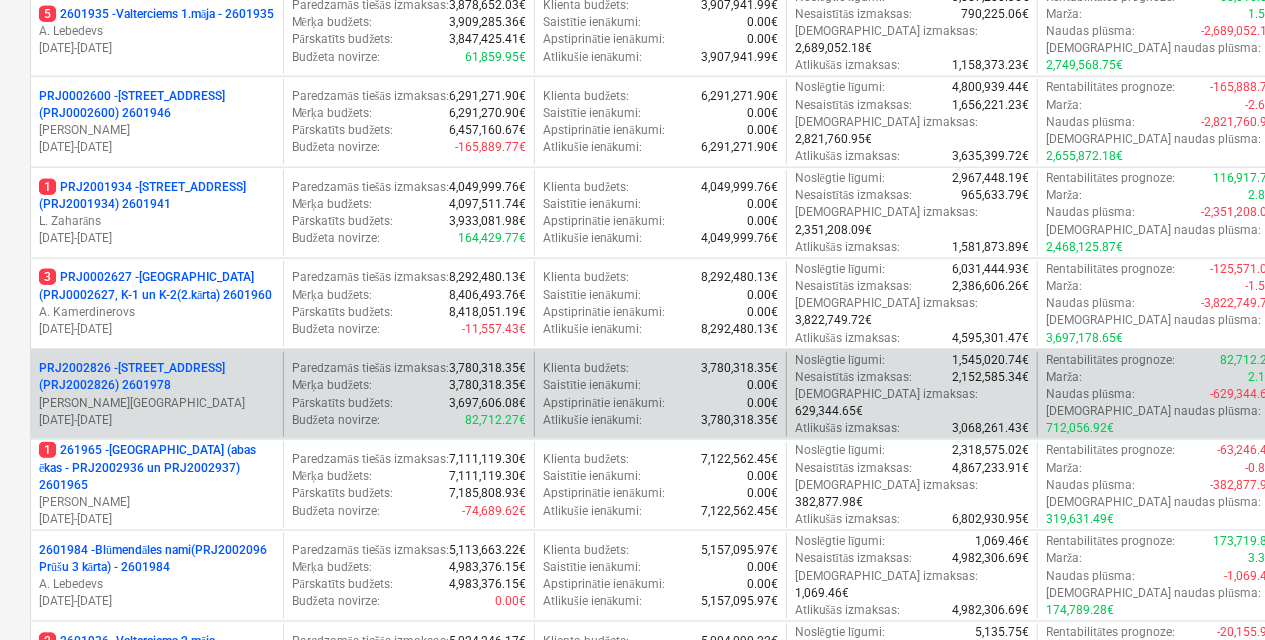 click on "PRJ2002826 -  [STREET_ADDRESS] (PRJ2002826) 2601978" at bounding box center [157, 377] 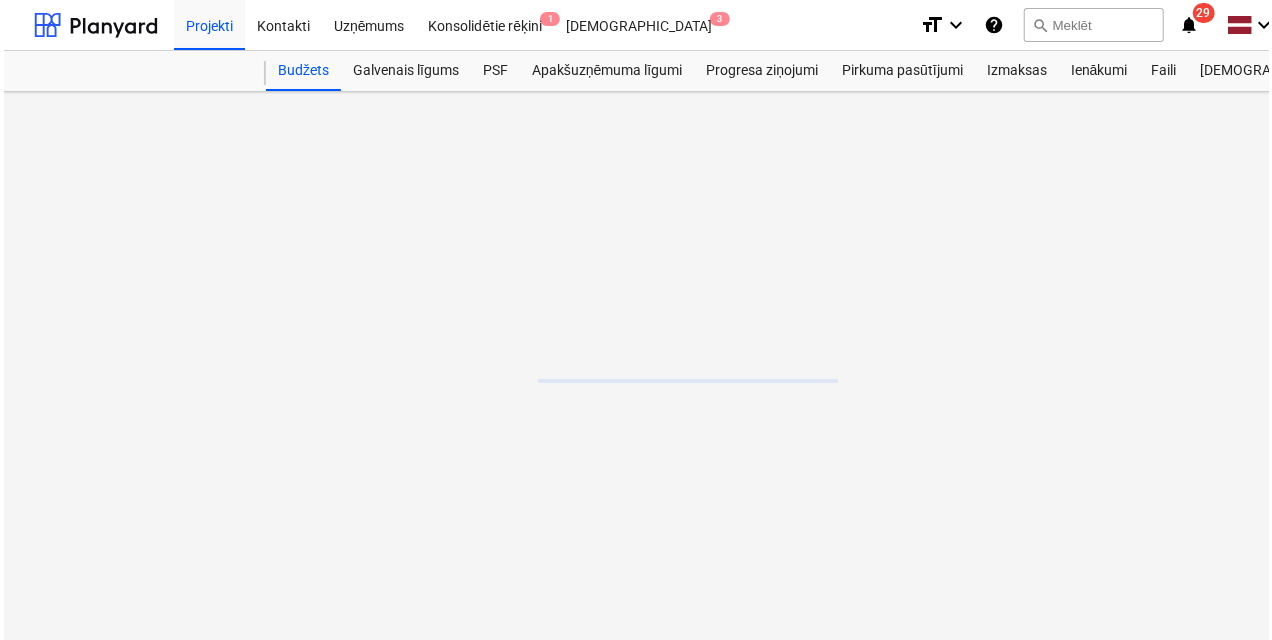 scroll, scrollTop: 0, scrollLeft: 0, axis: both 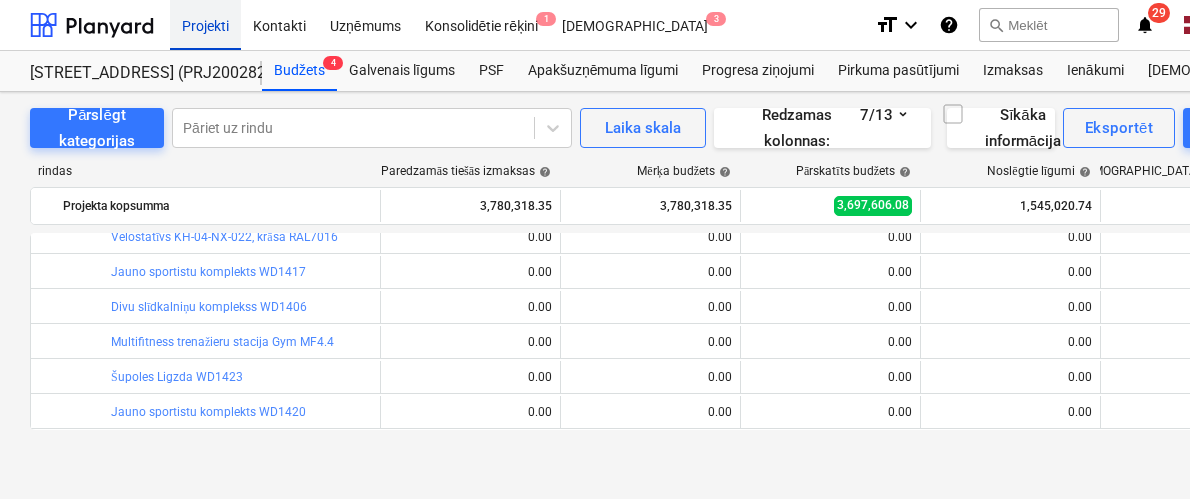 click on "Projekti" at bounding box center [205, 24] 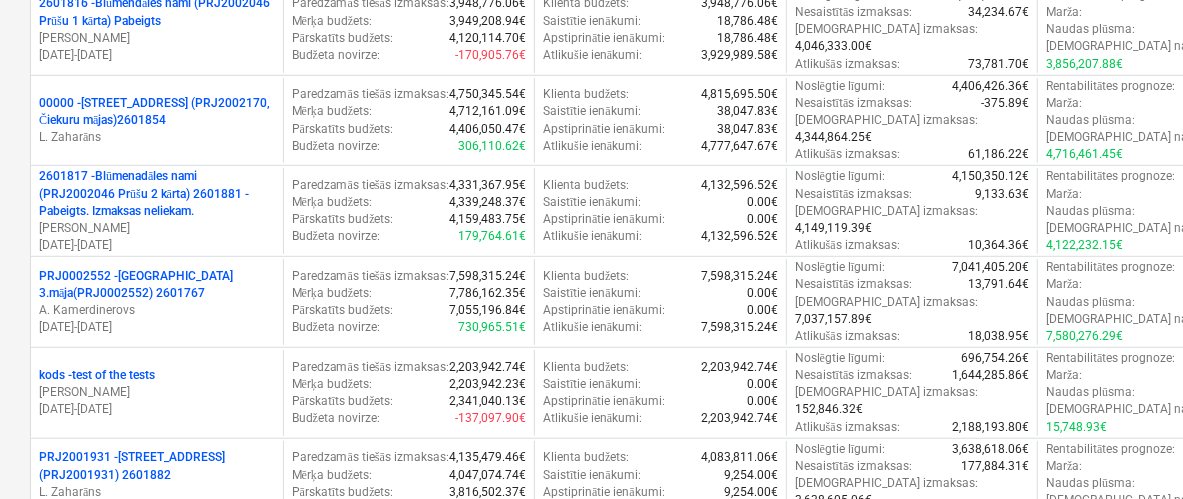 scroll, scrollTop: 509, scrollLeft: 0, axis: vertical 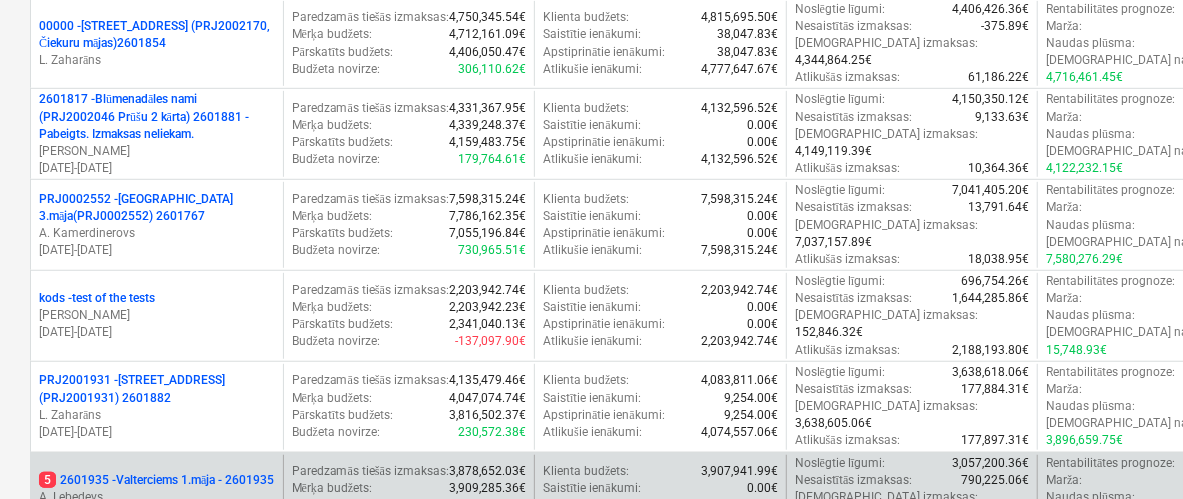 click on "5  2601935 -  Valterciems 1.māja - 2601935" at bounding box center [156, 480] 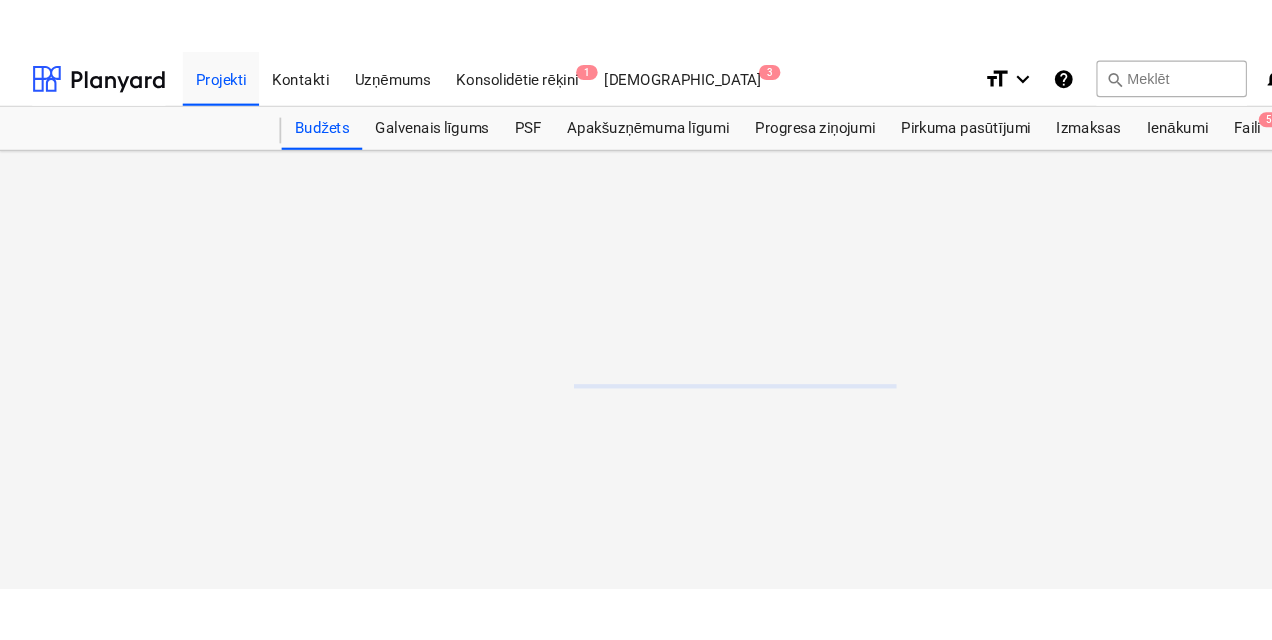 scroll, scrollTop: 0, scrollLeft: 0, axis: both 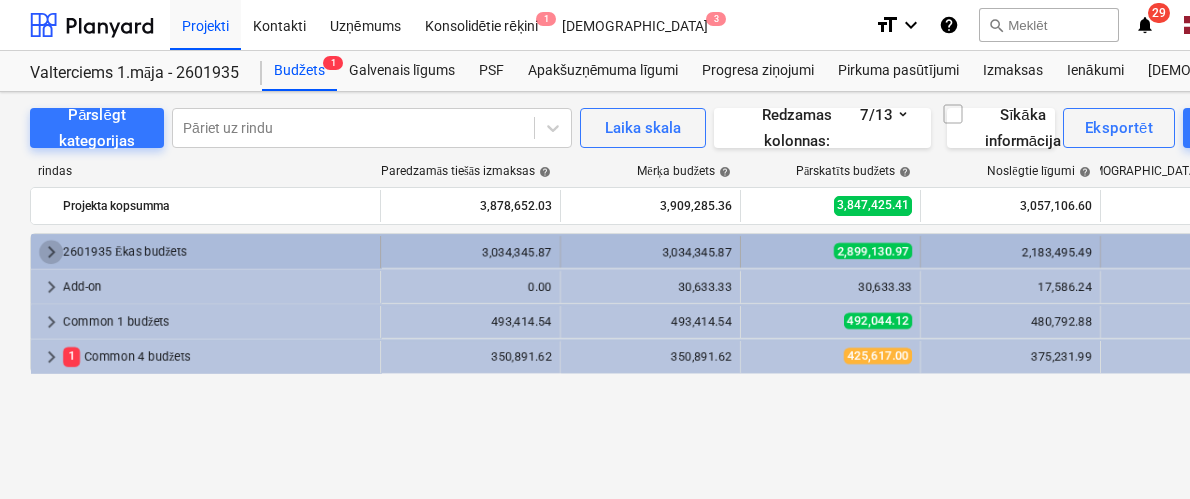 click on "keyboard_arrow_right" at bounding box center (51, 252) 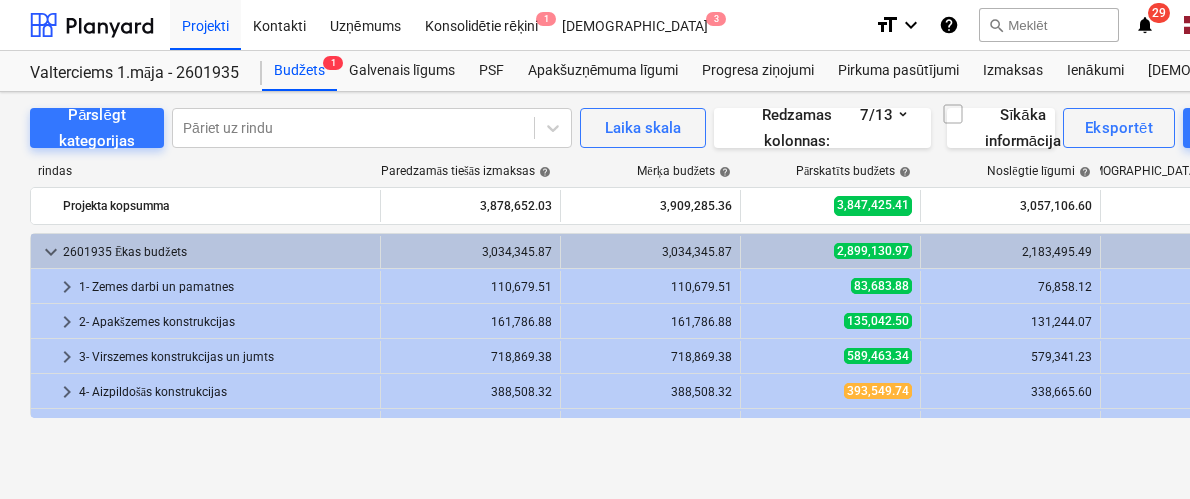drag, startPoint x: 1057, startPoint y: 416, endPoint x: 1056, endPoint y: 459, distance: 43.011627 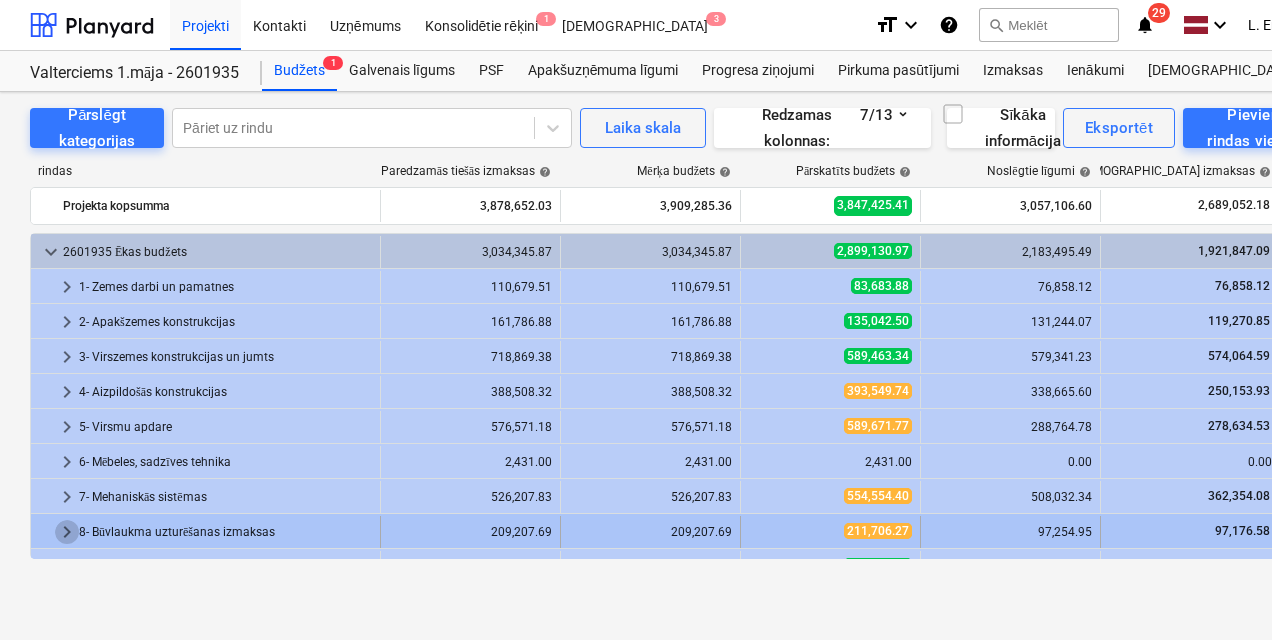 click on "keyboard_arrow_right" at bounding box center (67, 532) 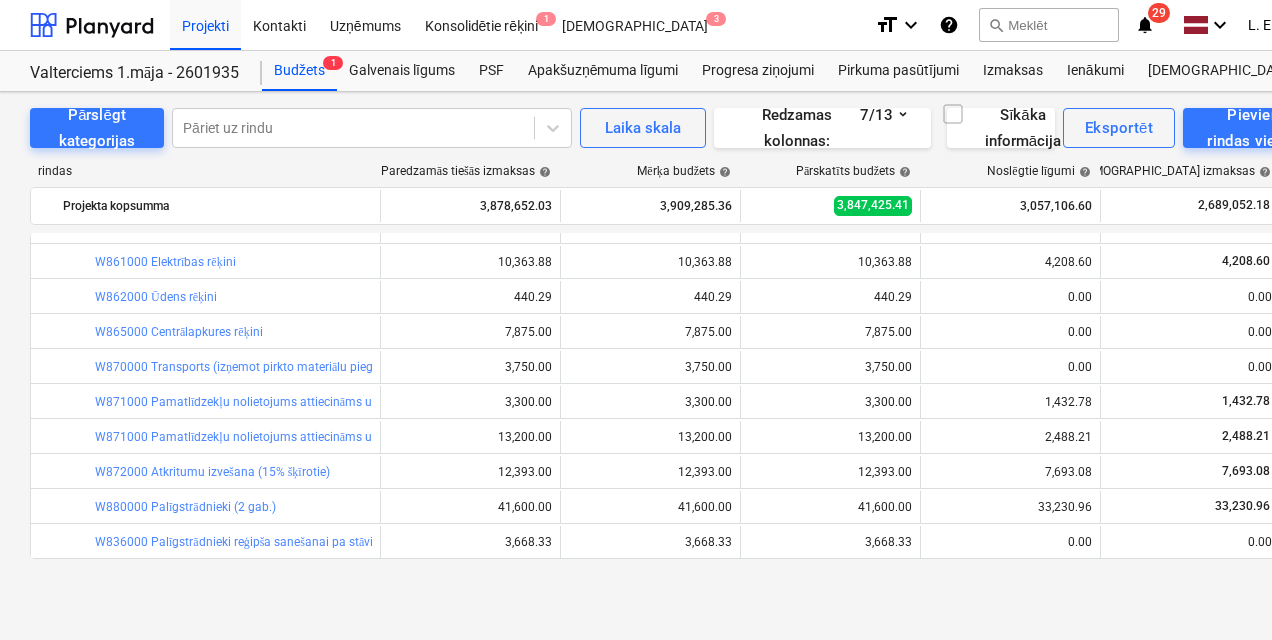 scroll, scrollTop: 1120, scrollLeft: 0, axis: vertical 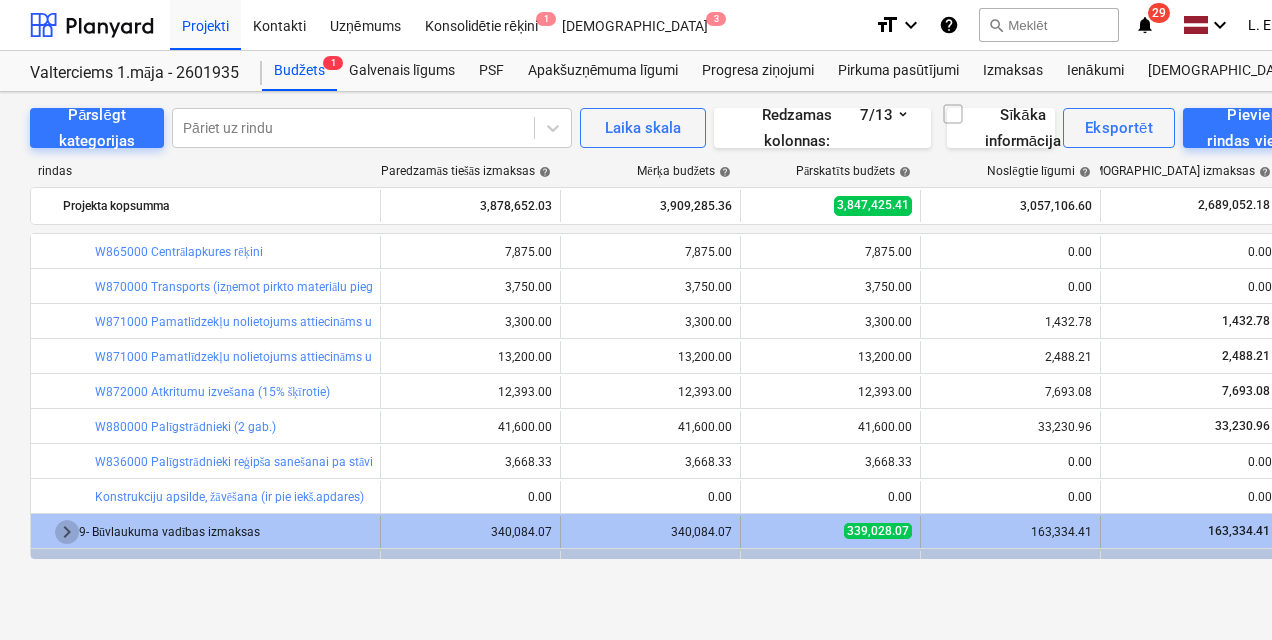 click on "keyboard_arrow_right" at bounding box center [67, 532] 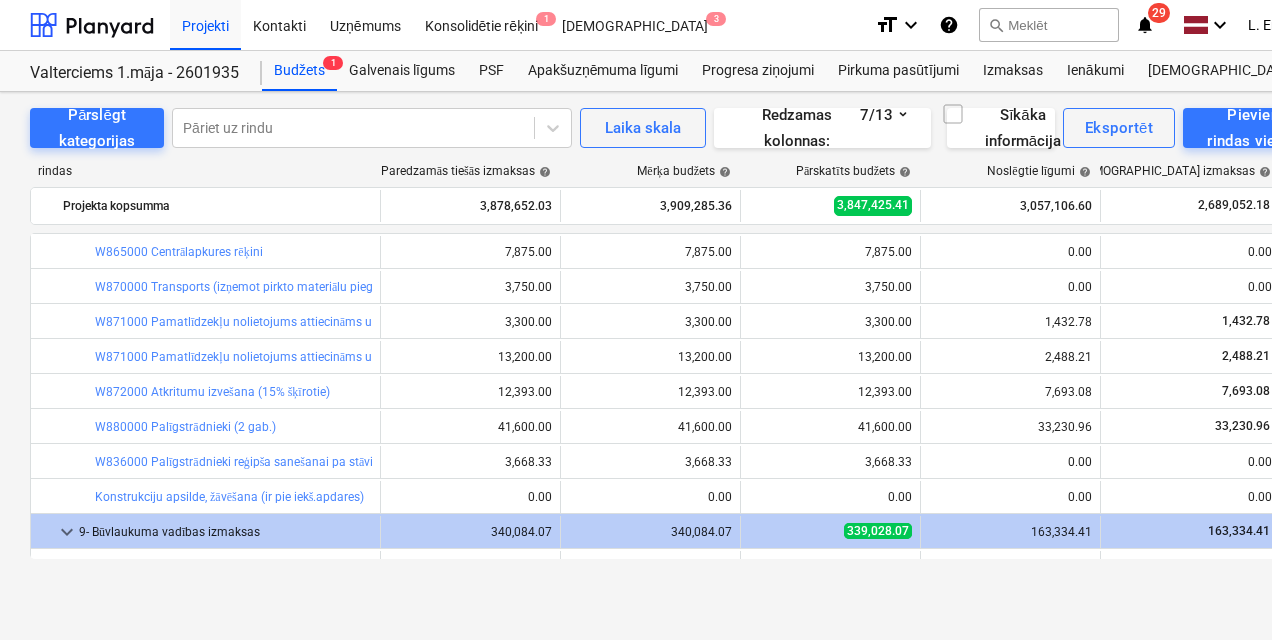 scroll, scrollTop: 1440, scrollLeft: 0, axis: vertical 